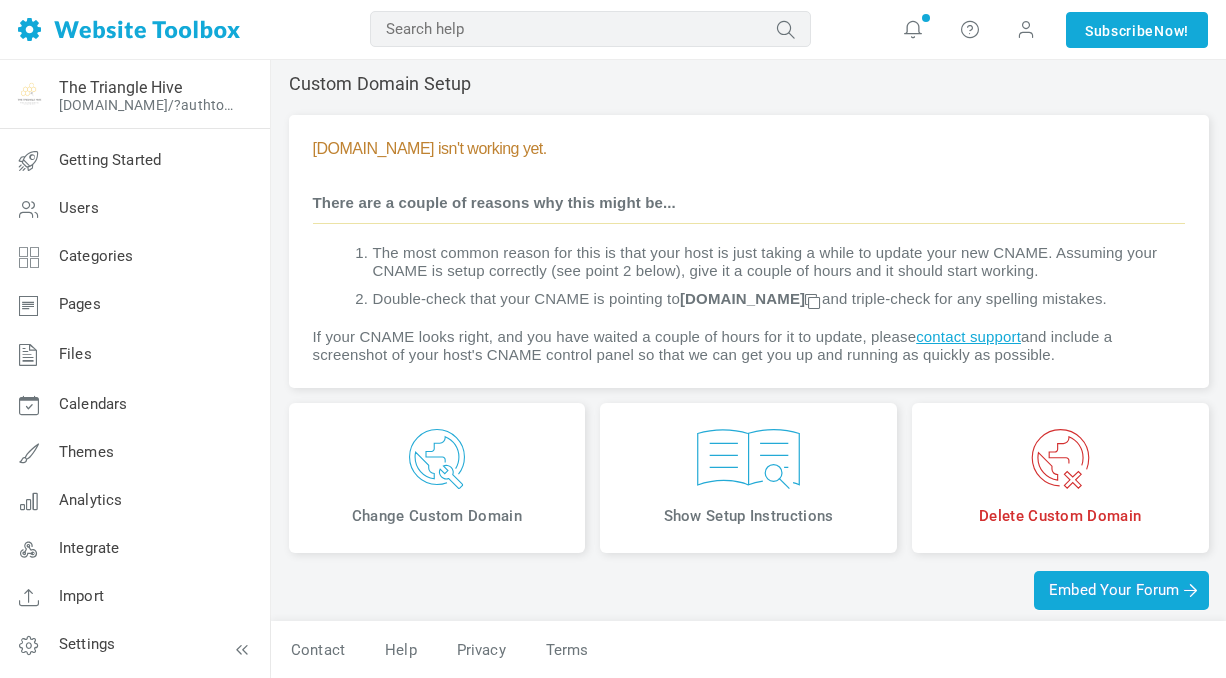 scroll, scrollTop: 0, scrollLeft: 0, axis: both 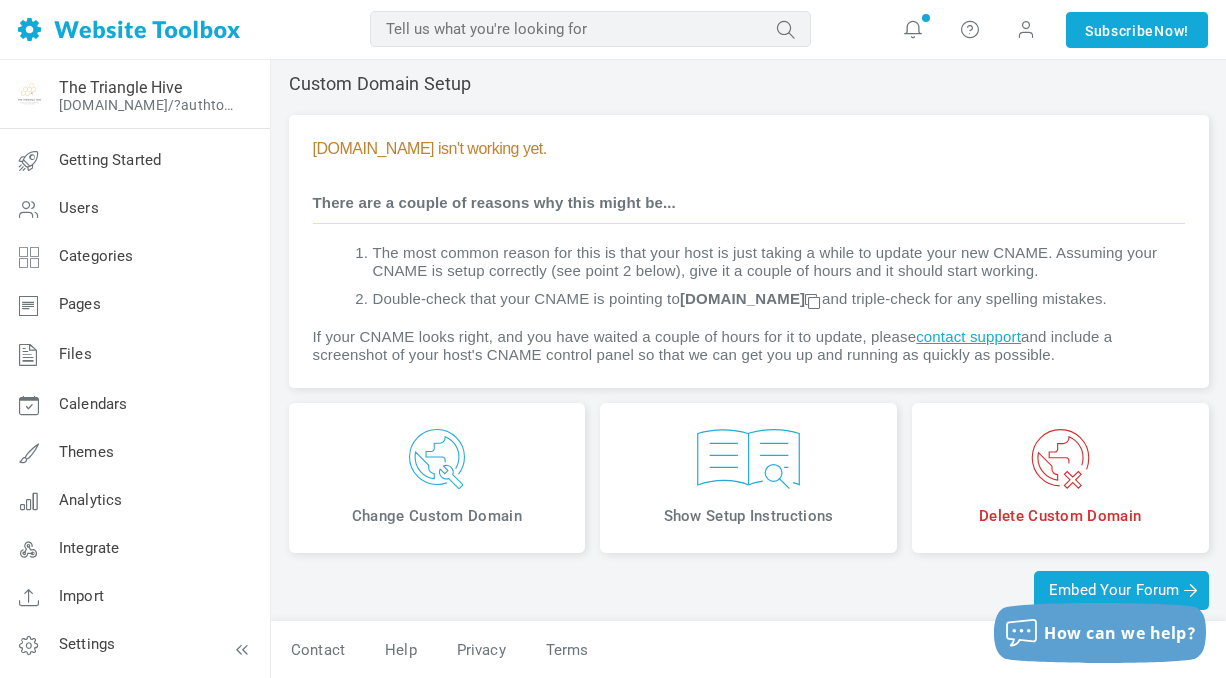 click at bounding box center (437, 459) 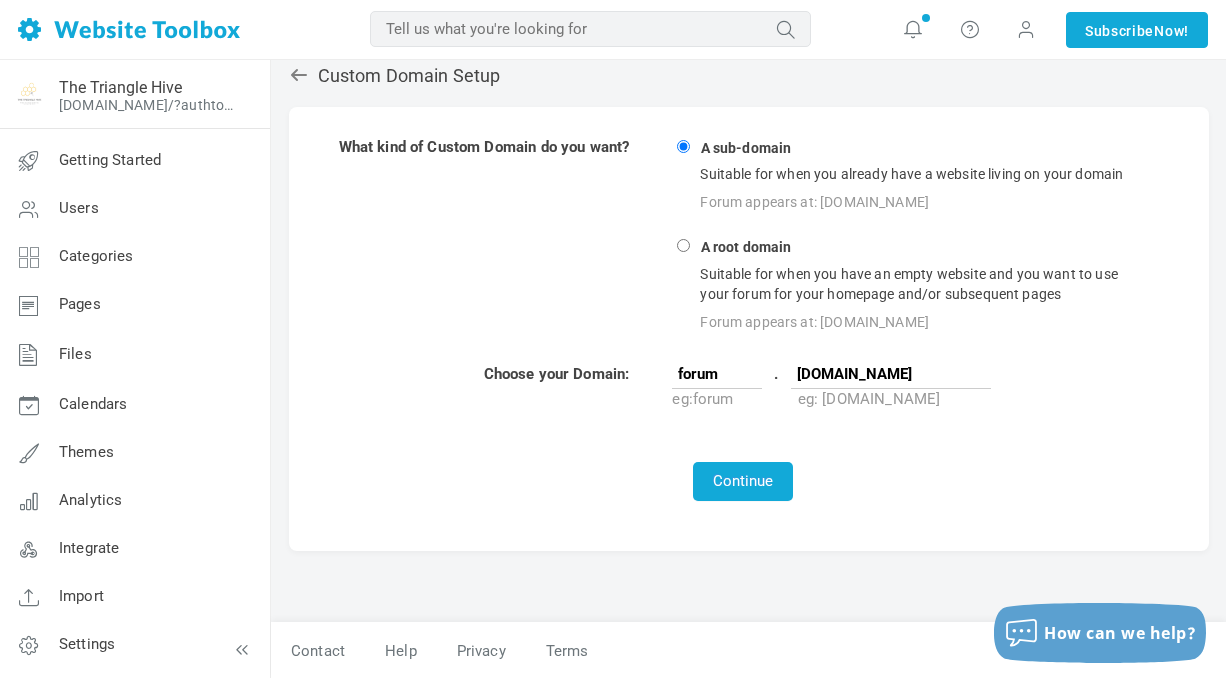 scroll, scrollTop: 0, scrollLeft: 0, axis: both 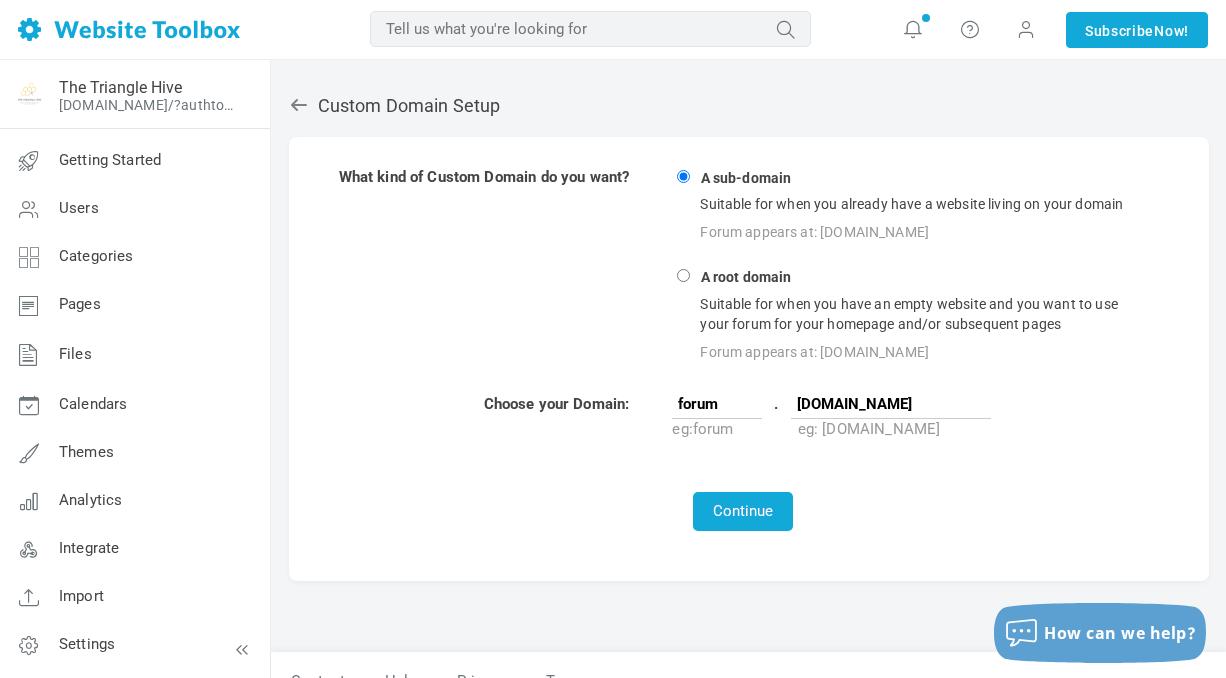 click on "A root domain
Suitable for when you have an empty website and you want to use your forum for your homepage and/or subsequent pages
Forum appears at: www.mysite.com" at bounding box center [683, 275] 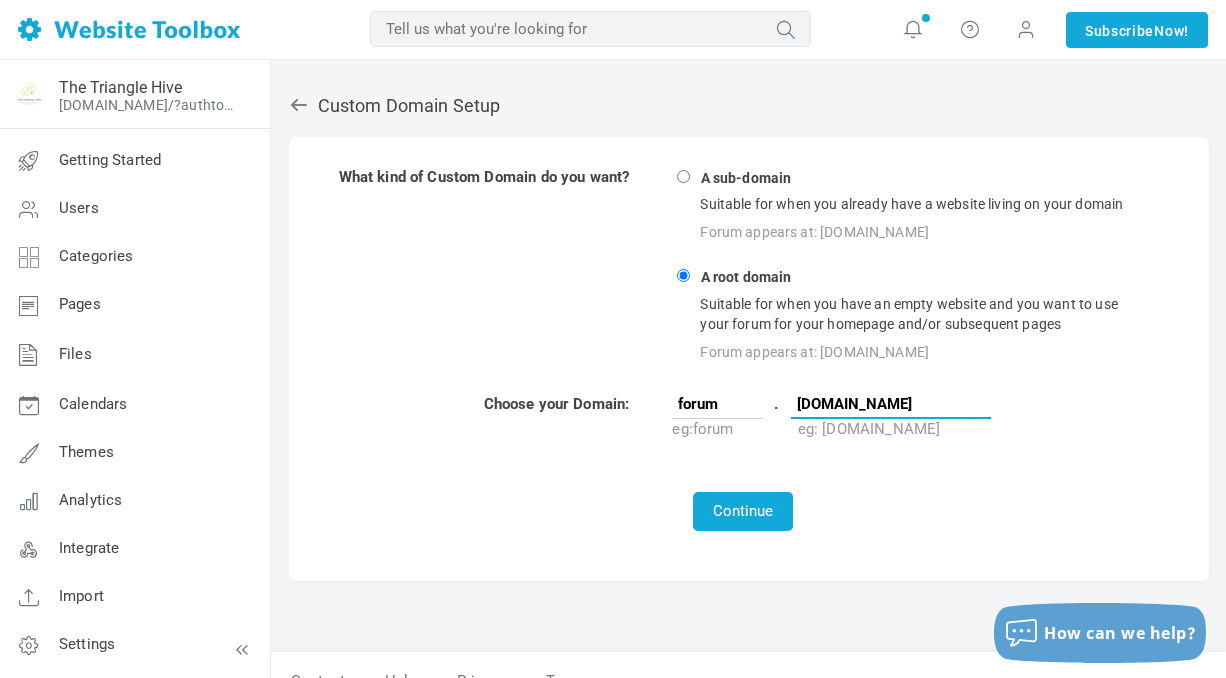 type on "www" 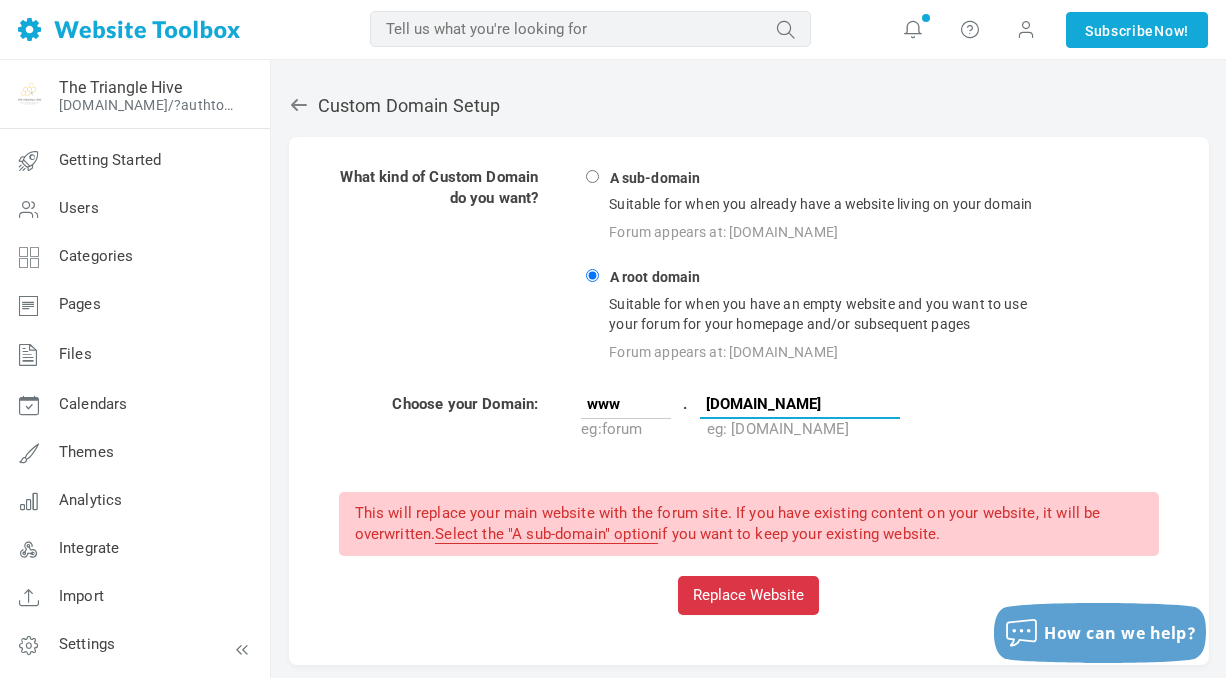 scroll, scrollTop: 69, scrollLeft: 0, axis: vertical 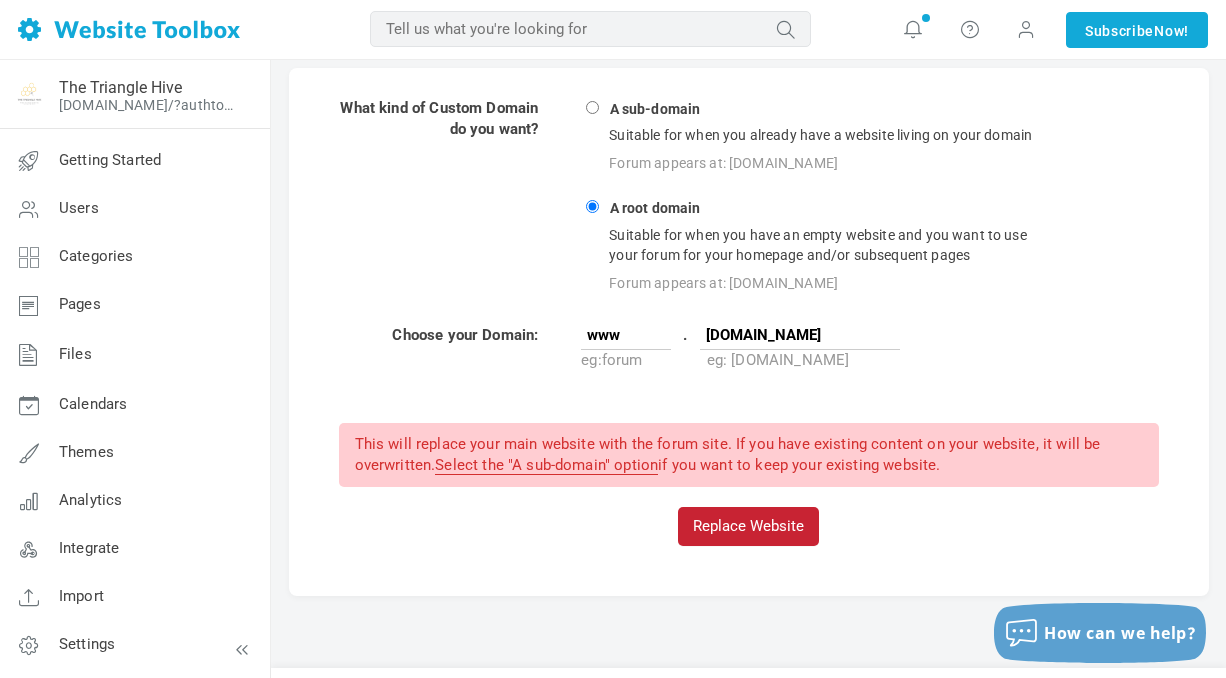 click on "Replace Website" at bounding box center (748, 526) 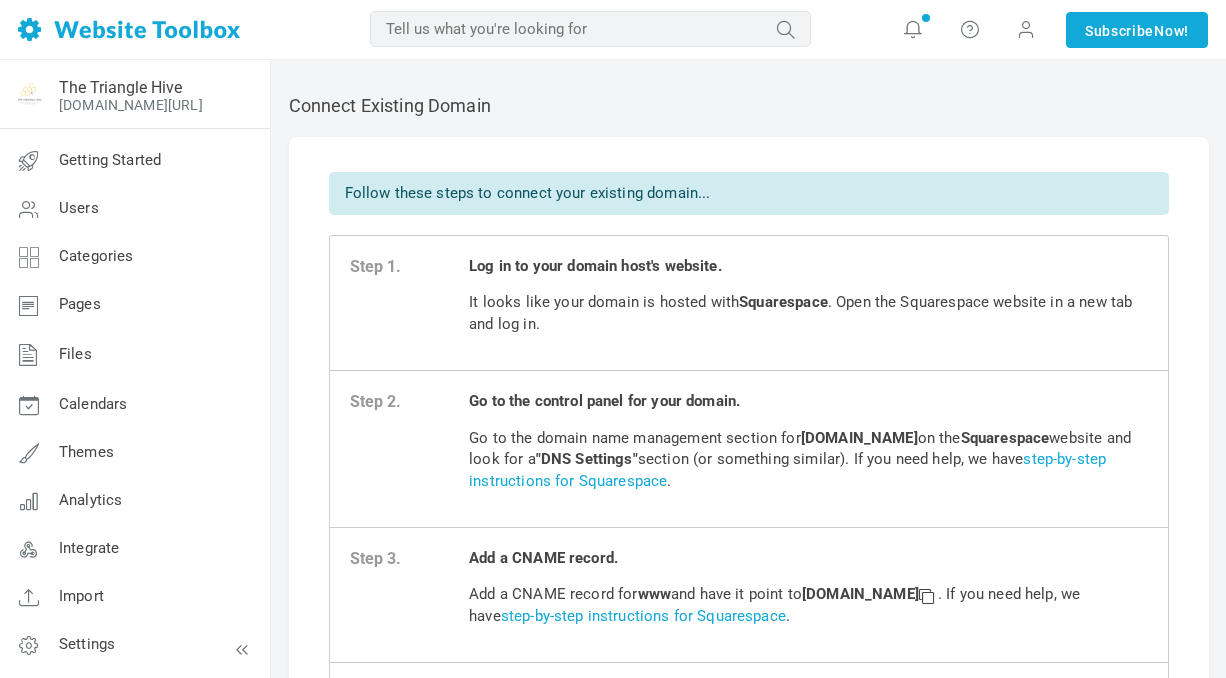 scroll, scrollTop: 0, scrollLeft: 0, axis: both 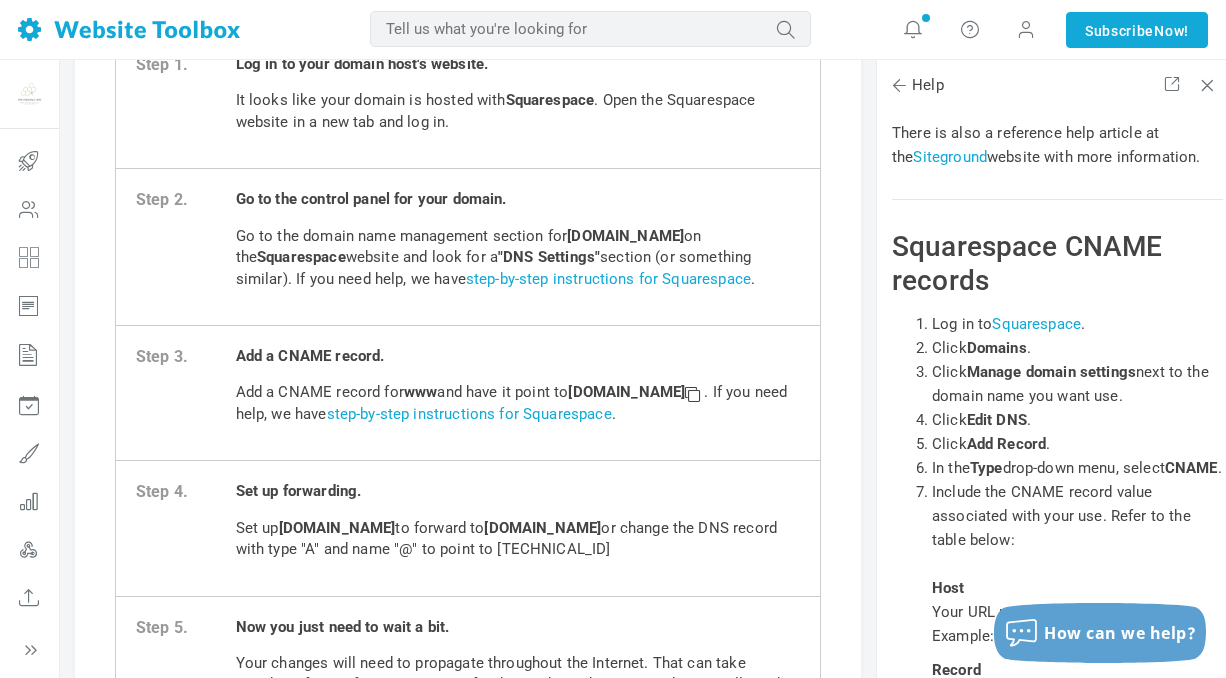 click on "Squarespace" at bounding box center (1036, 324) 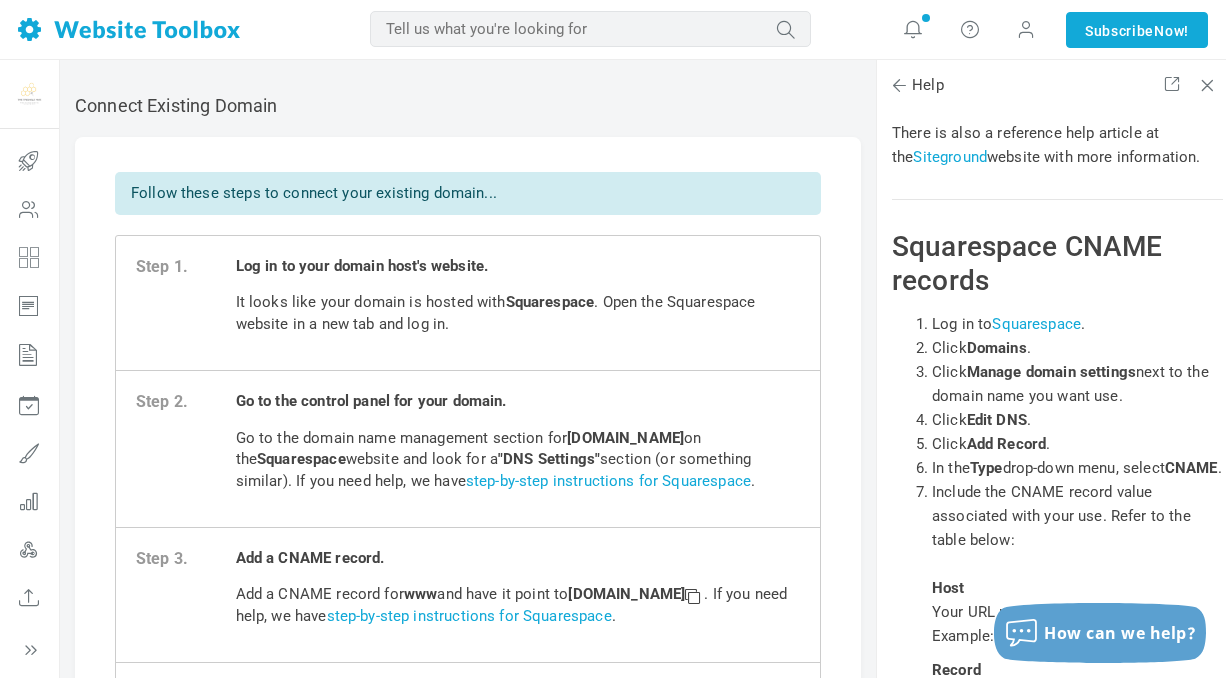 click at bounding box center [29, 95] 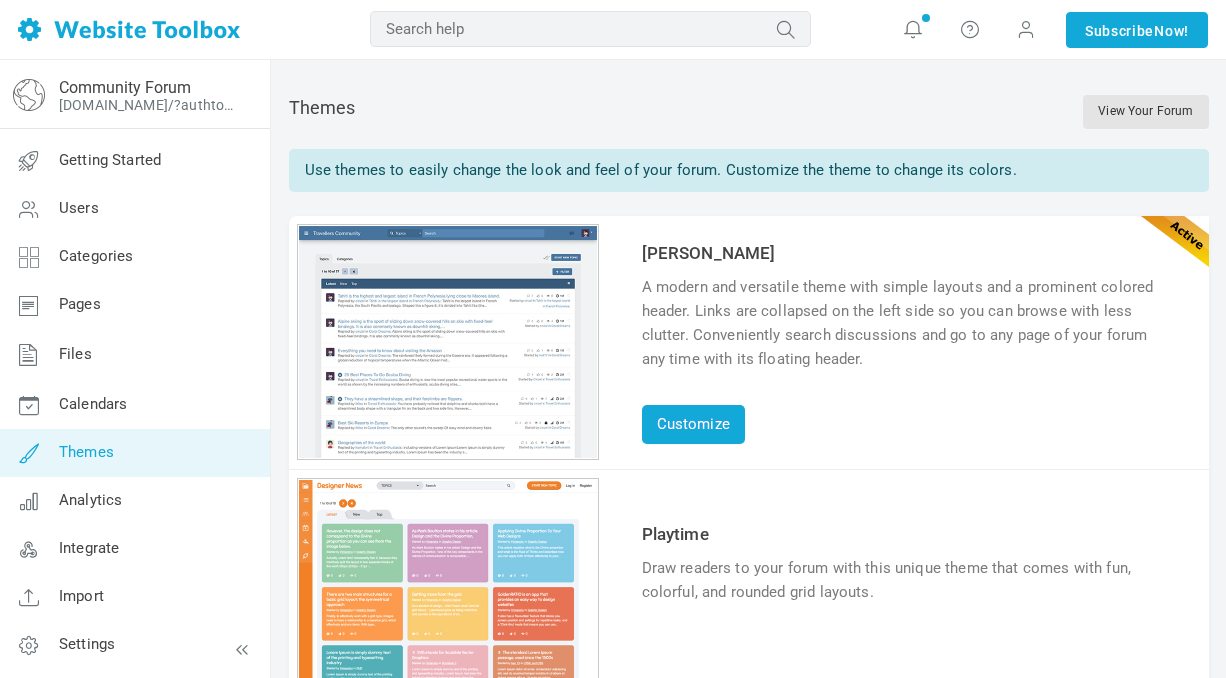 scroll, scrollTop: 0, scrollLeft: 0, axis: both 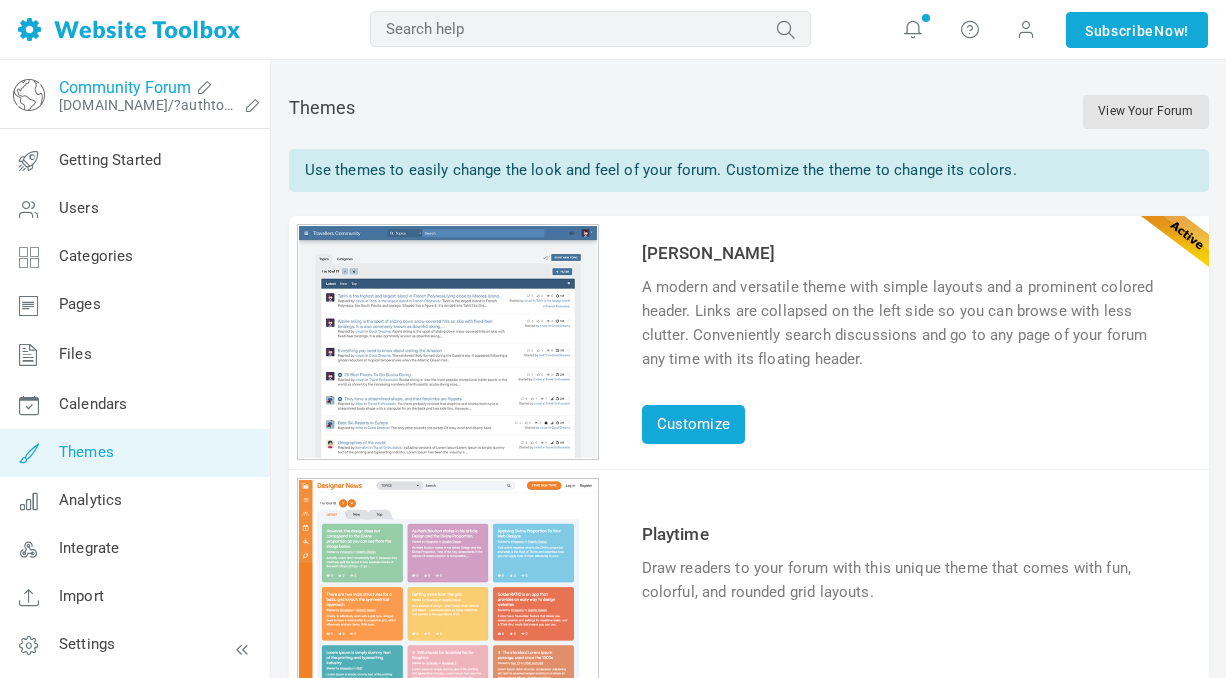 click on "Community Forum" at bounding box center [125, 87] 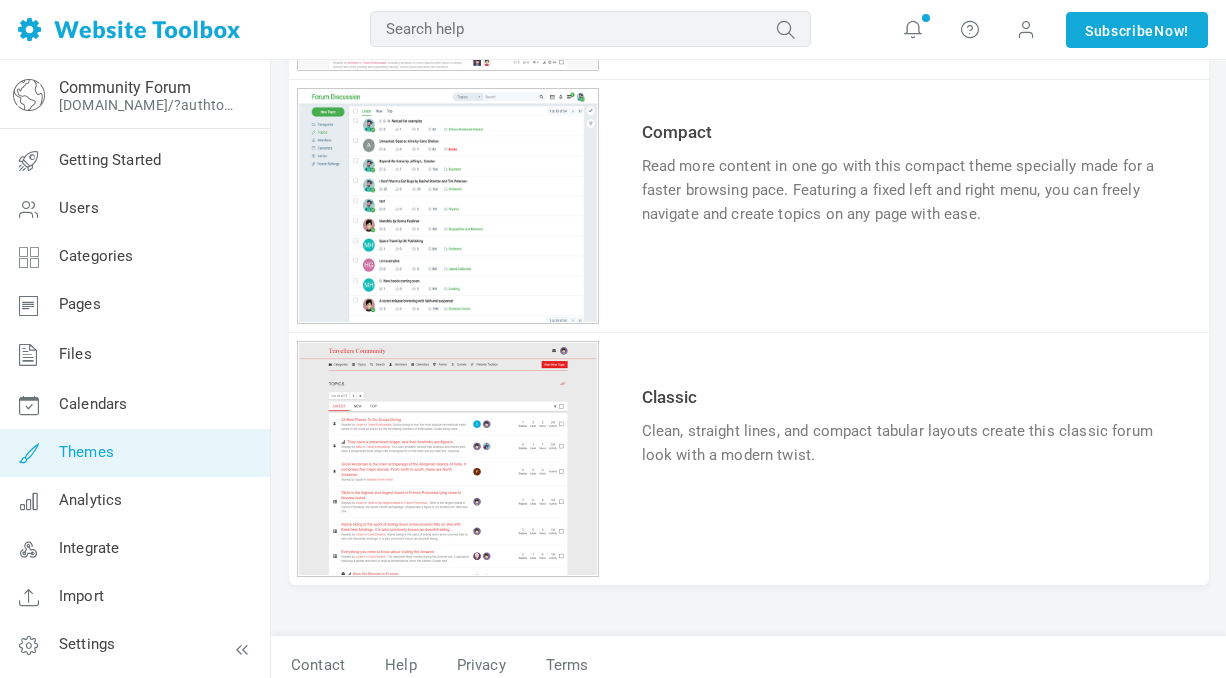 scroll, scrollTop: 1923, scrollLeft: 0, axis: vertical 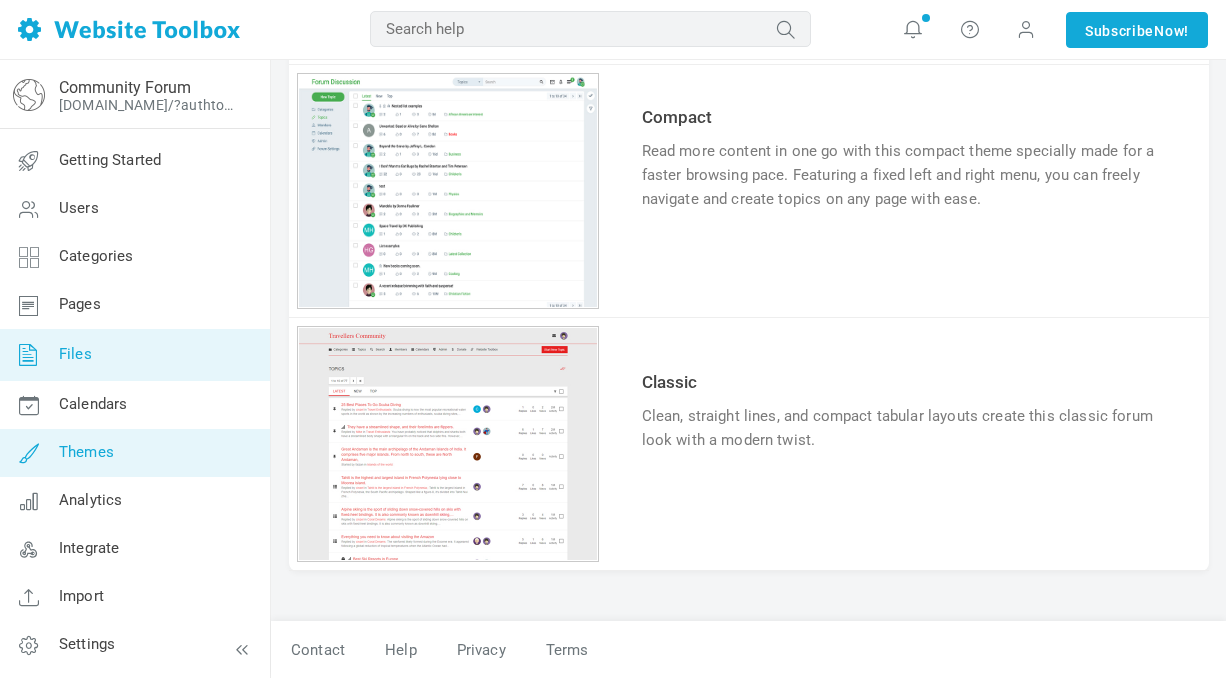 click on "Files" at bounding box center [134, 355] 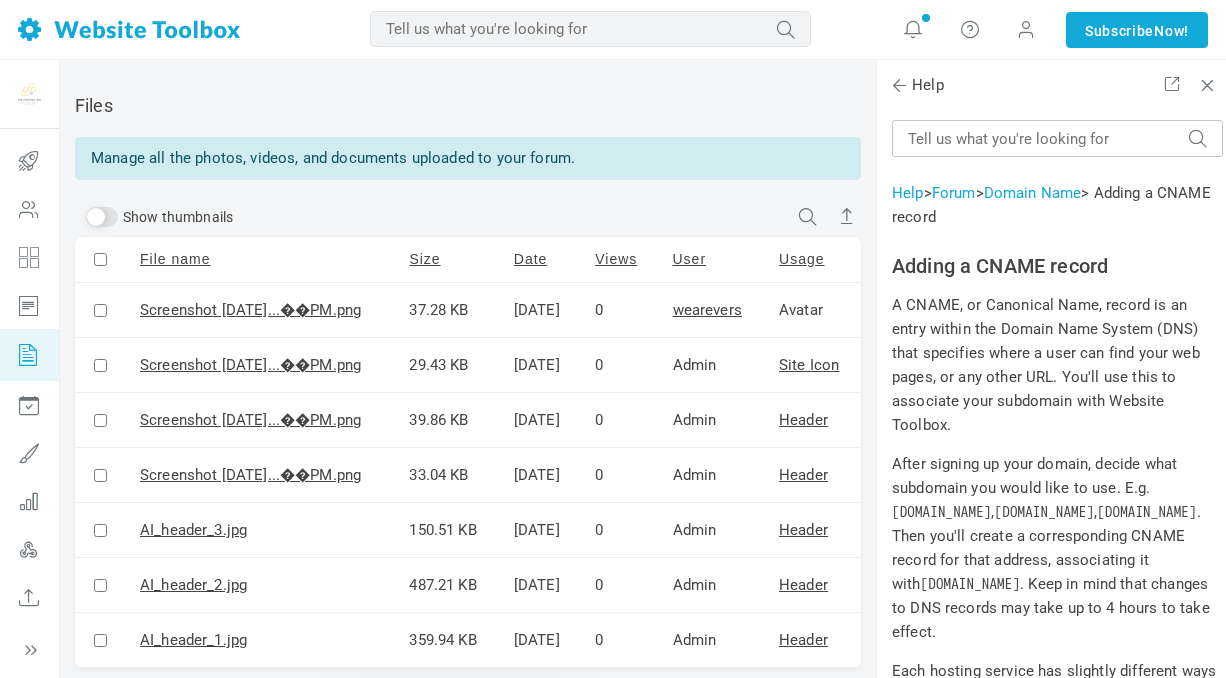 scroll, scrollTop: 0, scrollLeft: 0, axis: both 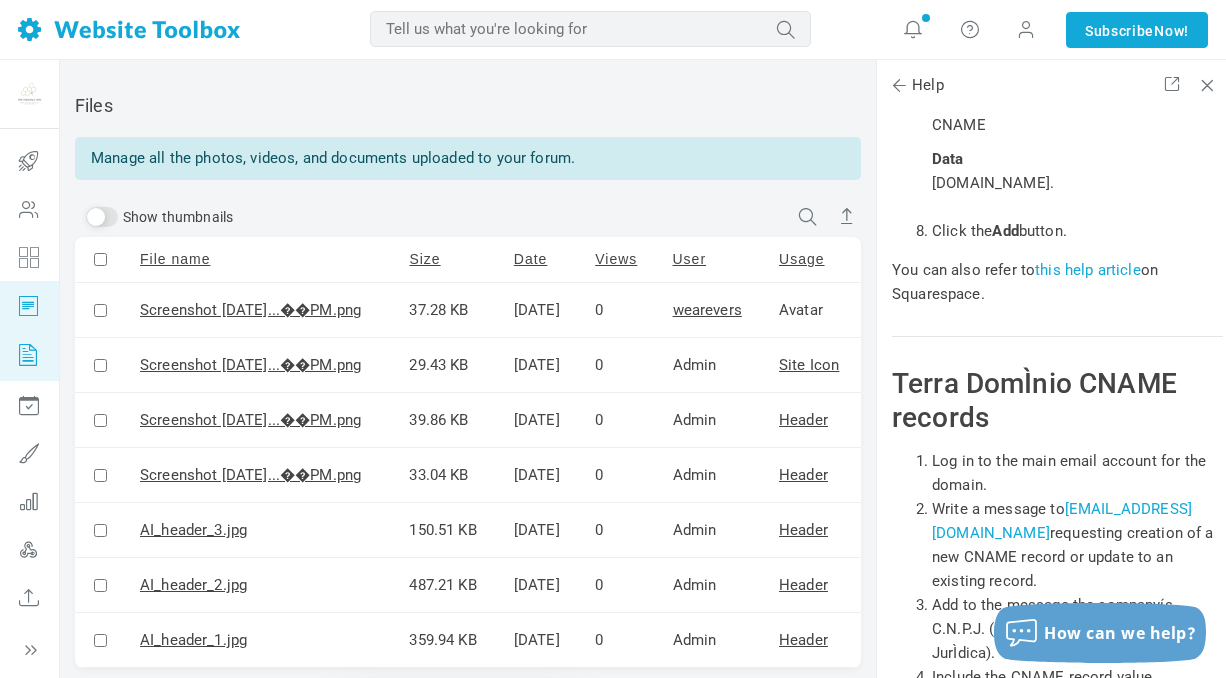 click at bounding box center [29, 305] 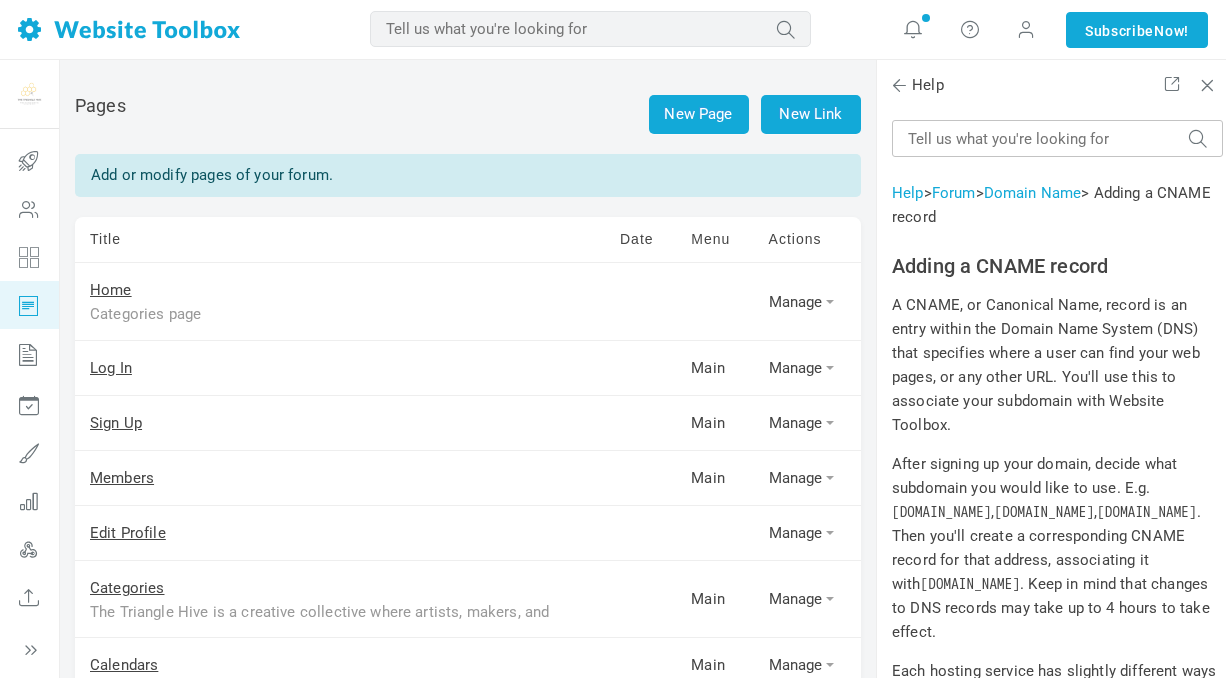 scroll, scrollTop: 0, scrollLeft: 0, axis: both 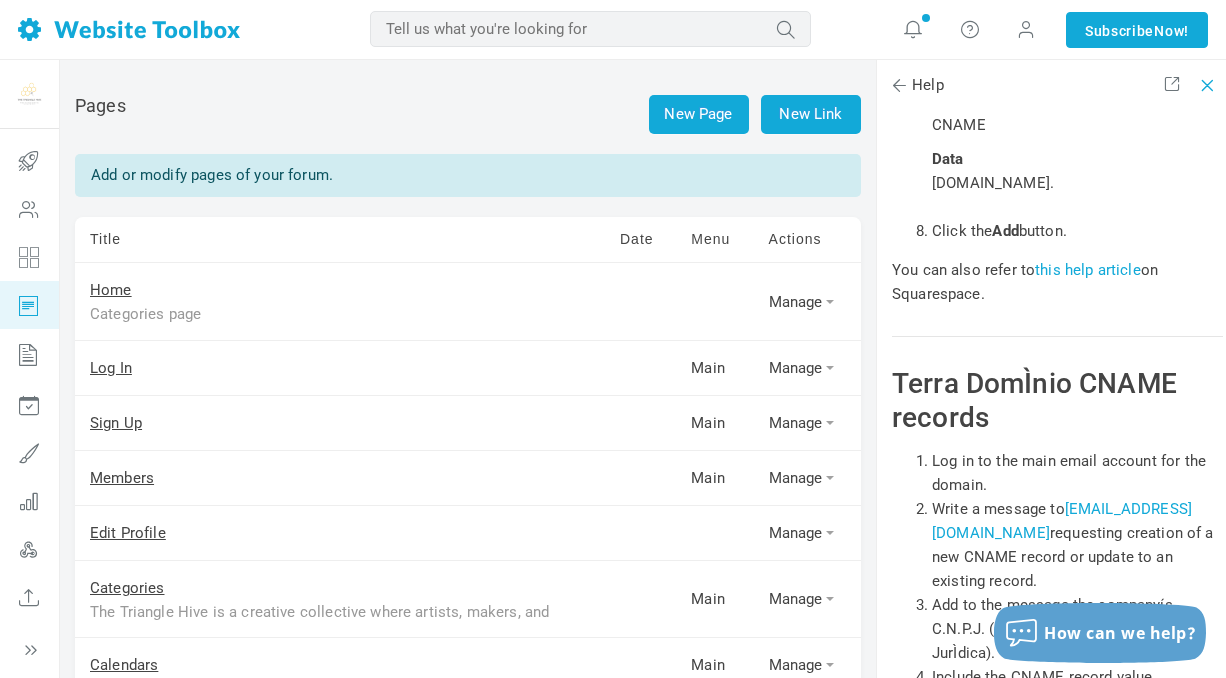 click at bounding box center [1204, 82] 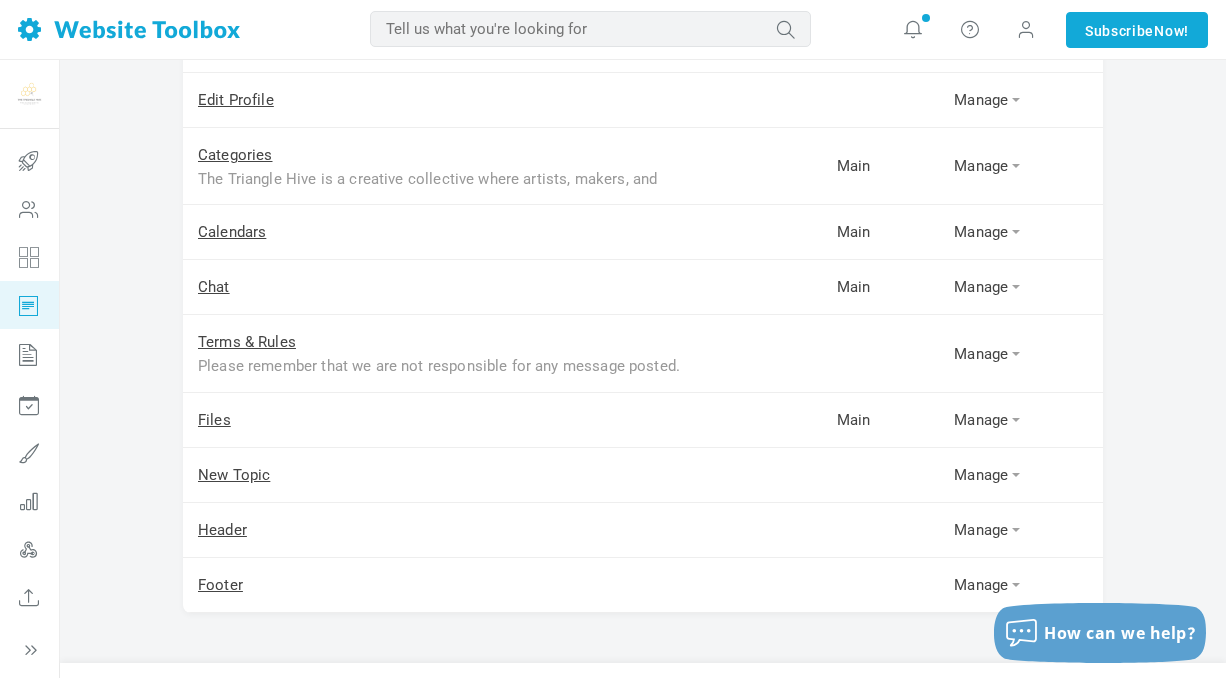 scroll, scrollTop: 475, scrollLeft: 0, axis: vertical 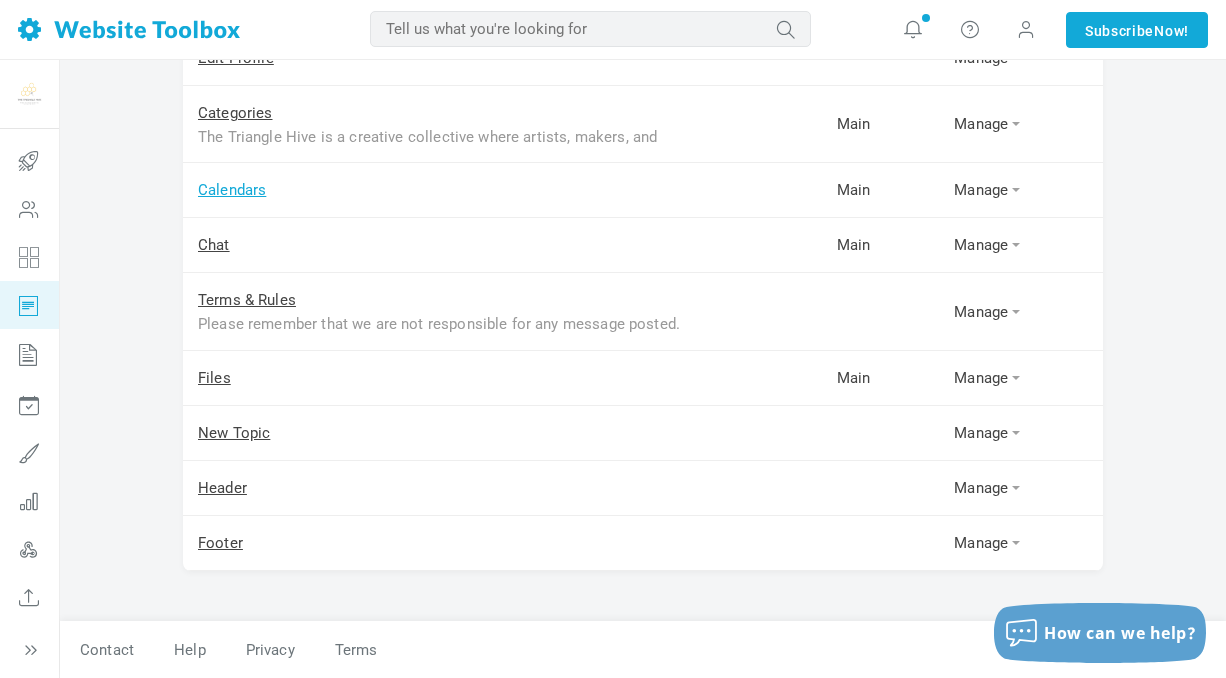 click on "Calendars" at bounding box center (232, 190) 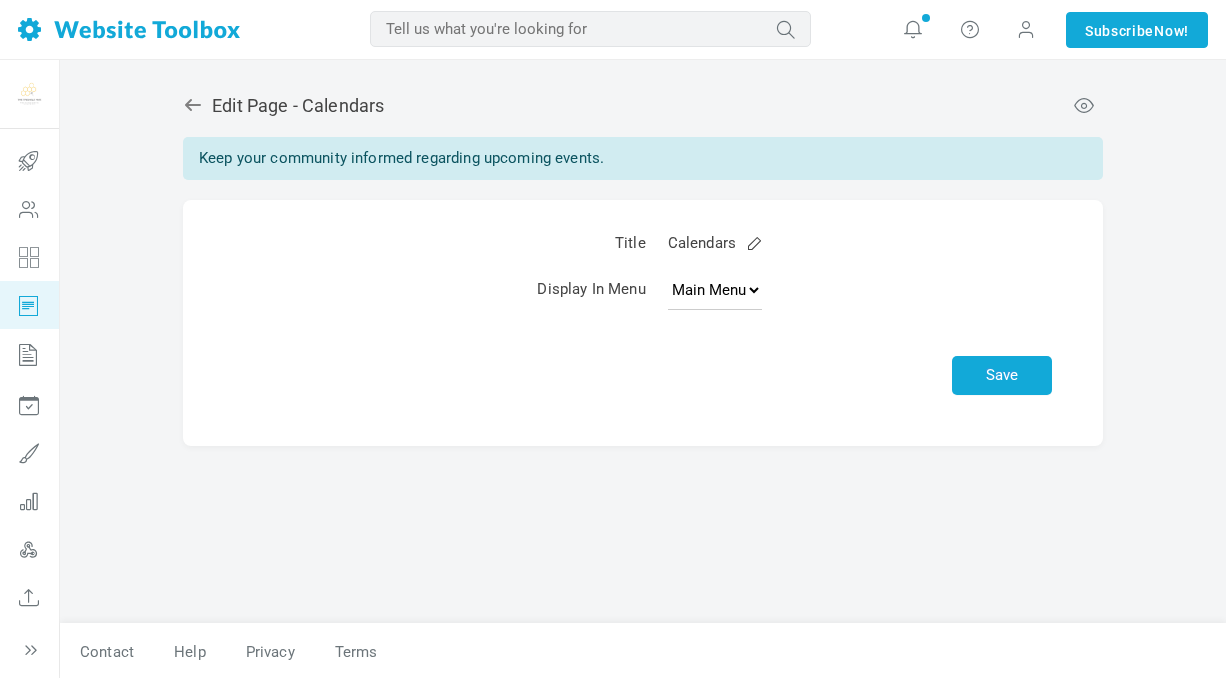 scroll, scrollTop: 0, scrollLeft: 0, axis: both 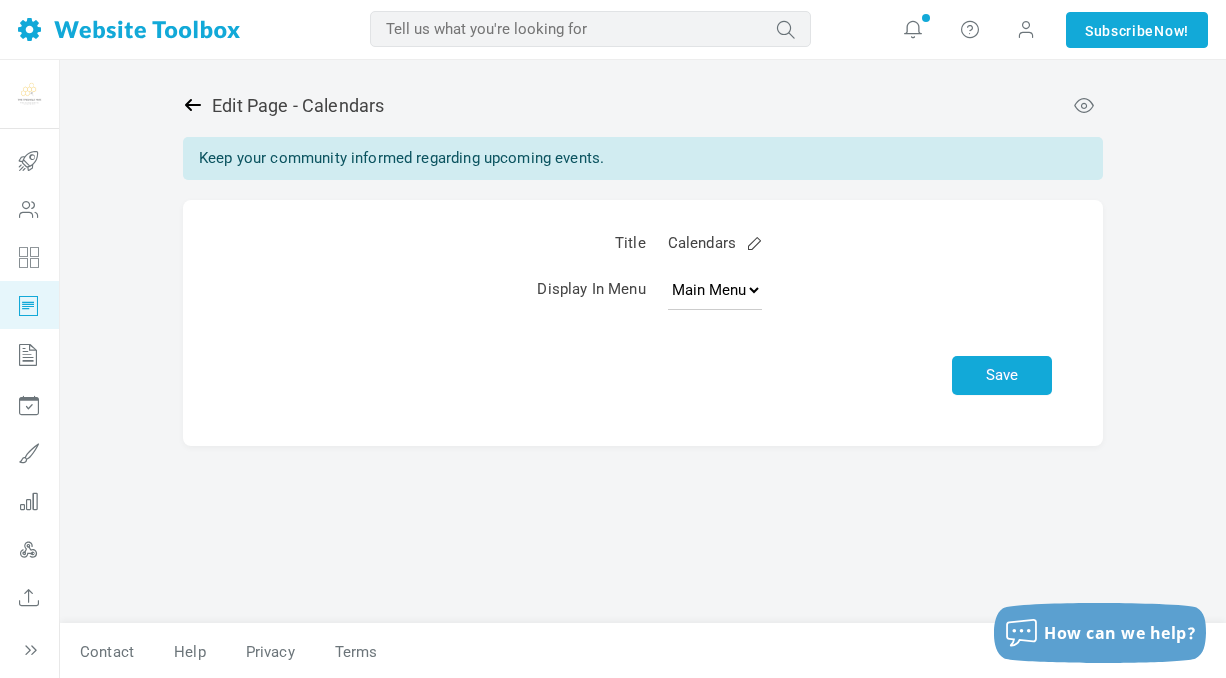 click 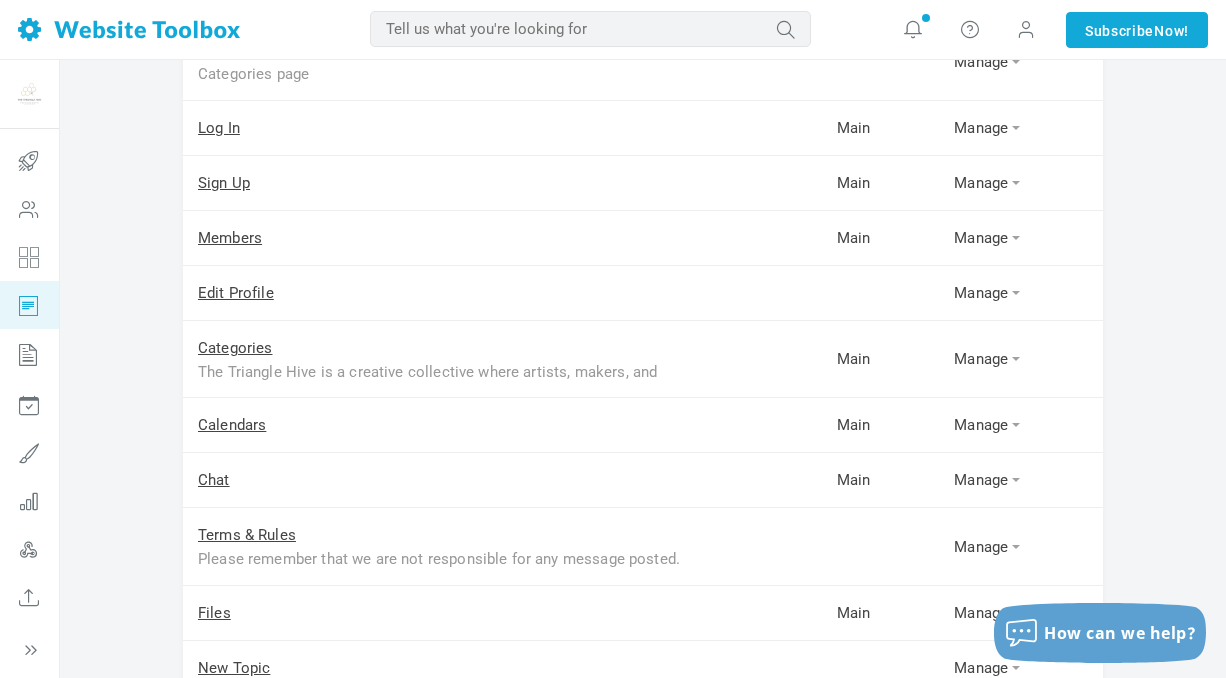 scroll, scrollTop: 245, scrollLeft: 0, axis: vertical 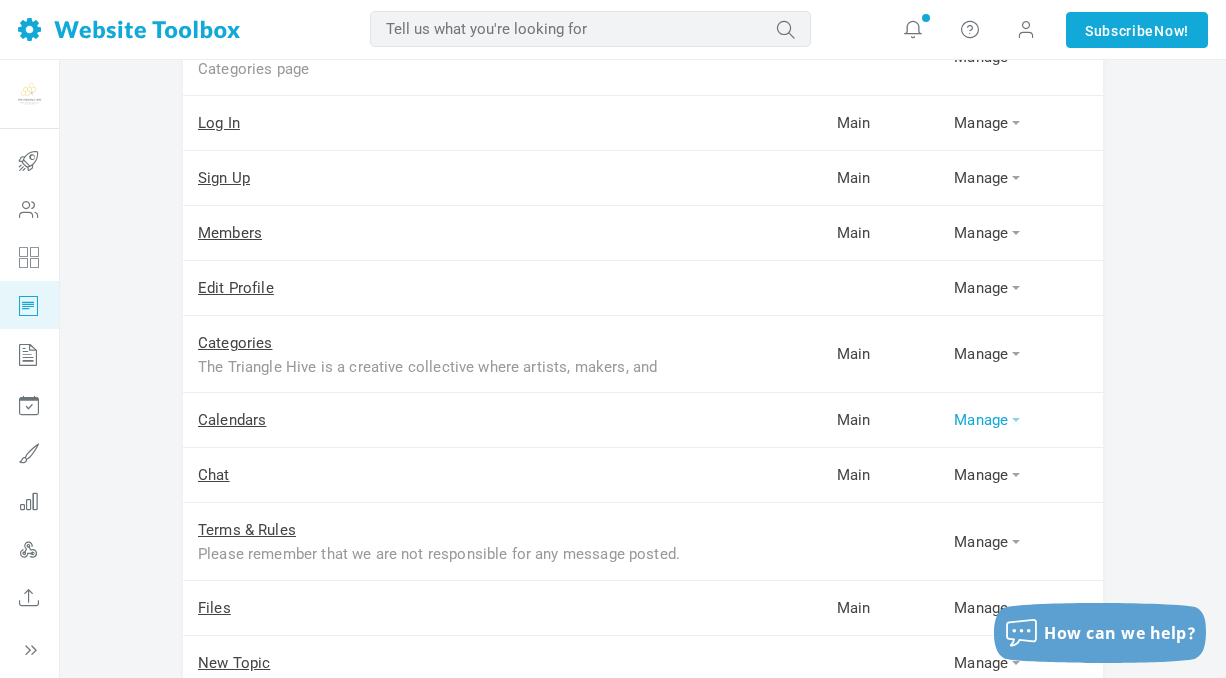 click at bounding box center (1016, 420) 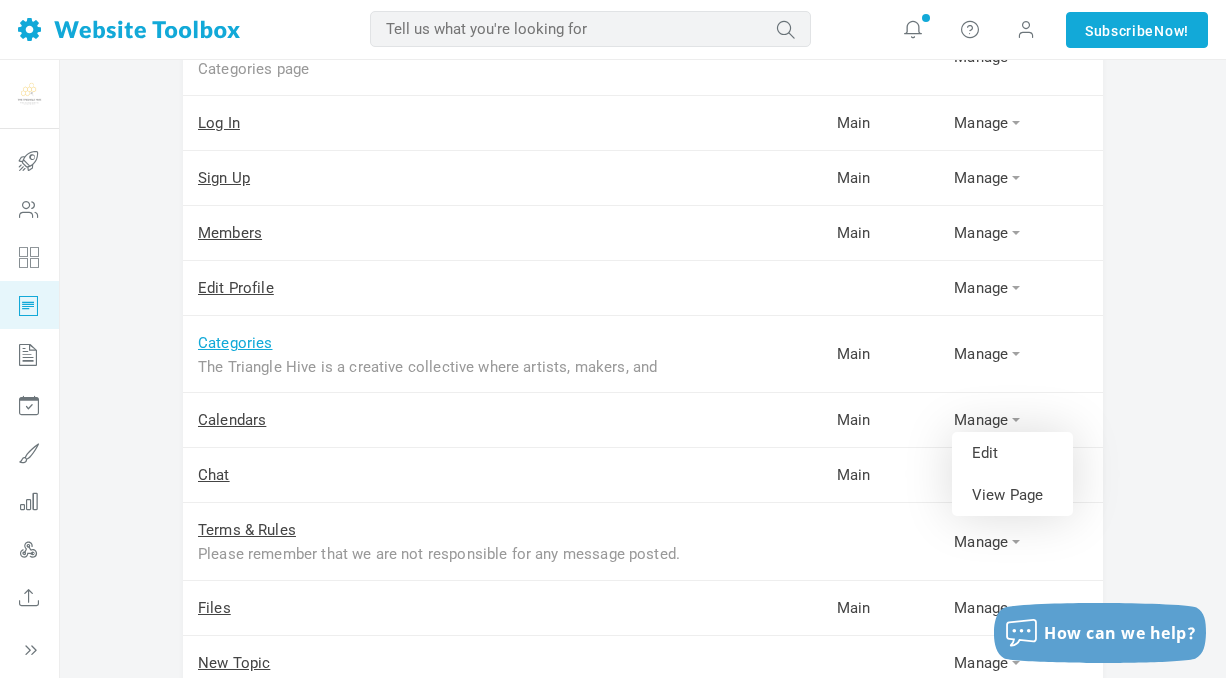 click on "Categories" at bounding box center (235, 343) 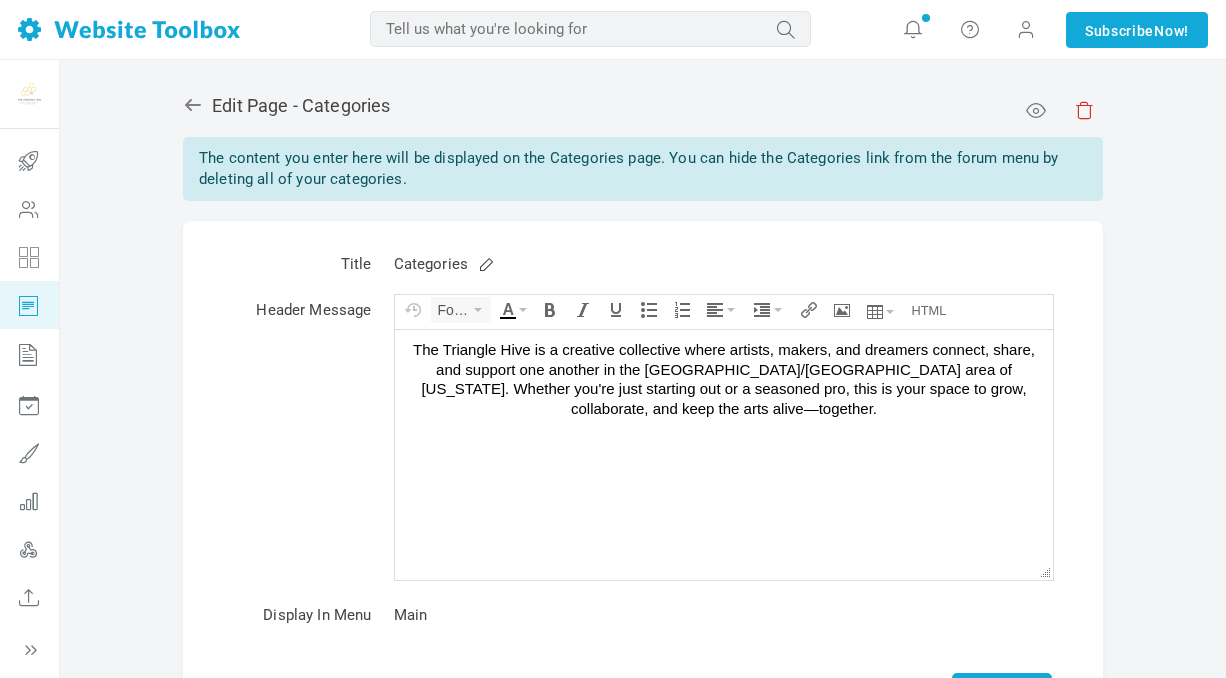 scroll, scrollTop: 0, scrollLeft: 0, axis: both 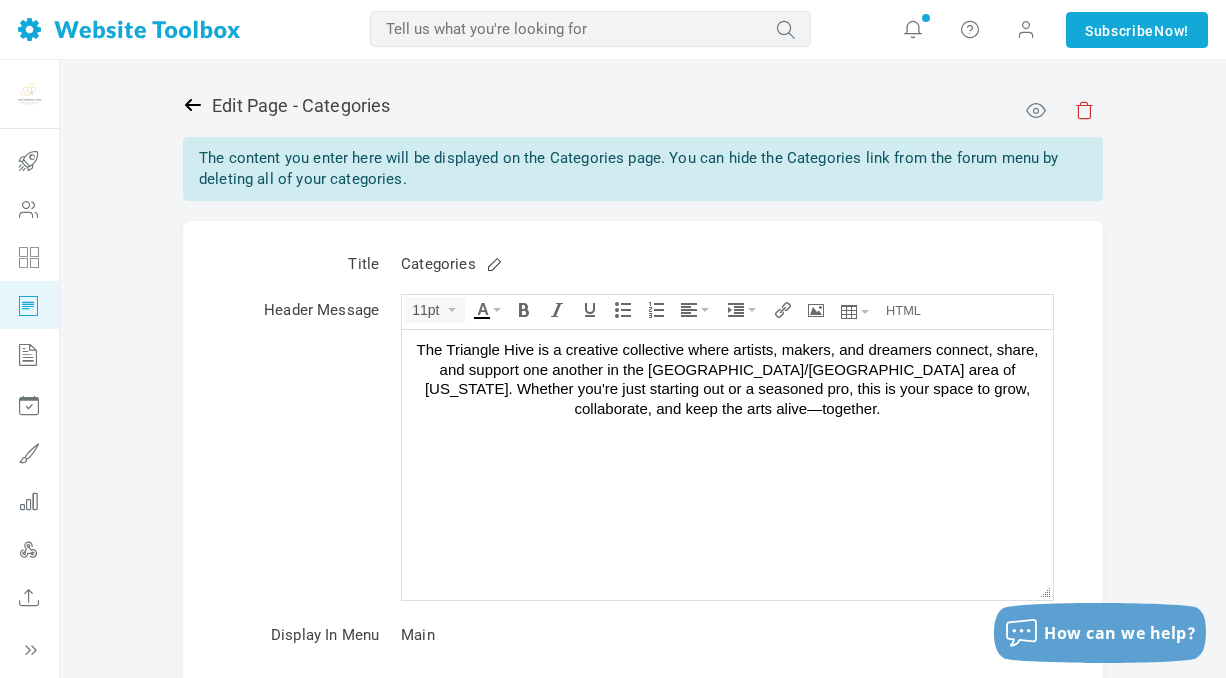 click 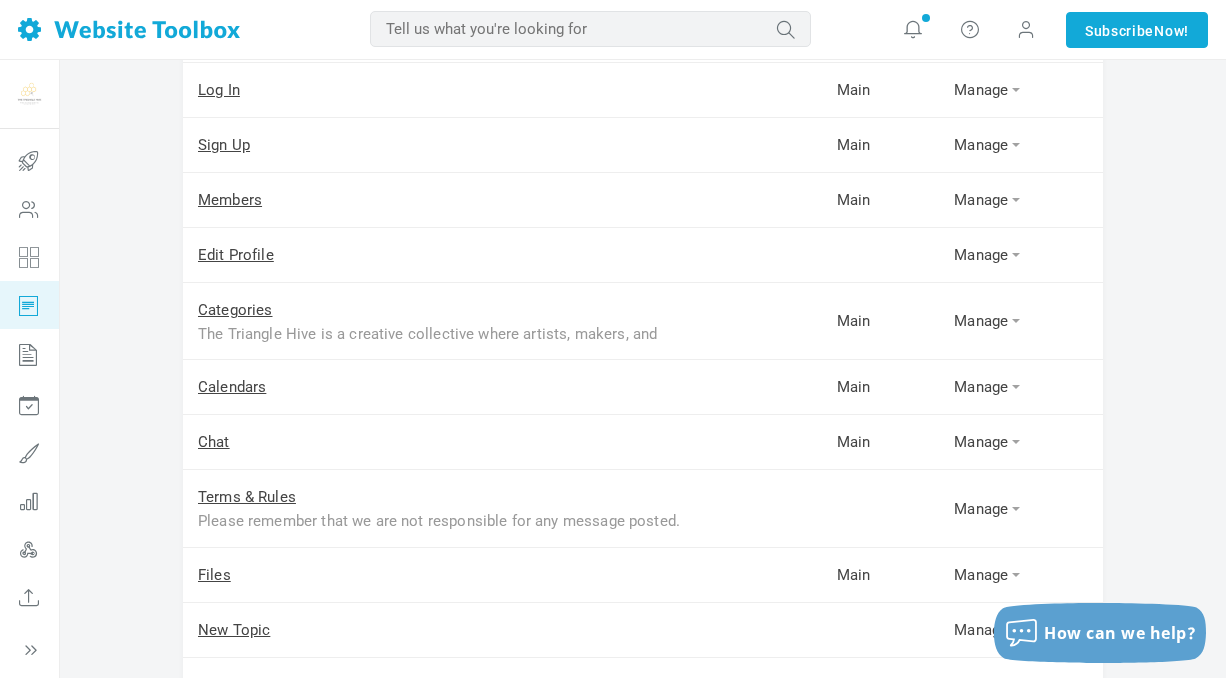 scroll, scrollTop: 291, scrollLeft: 0, axis: vertical 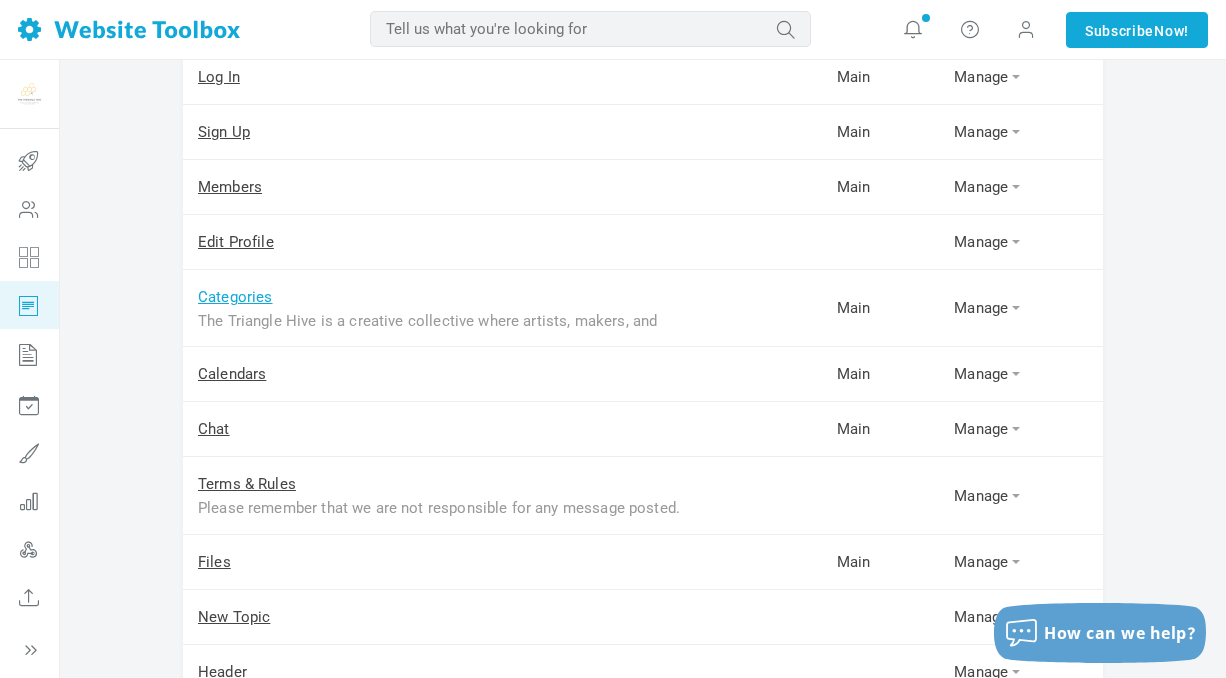 click on "Categories" at bounding box center (235, 297) 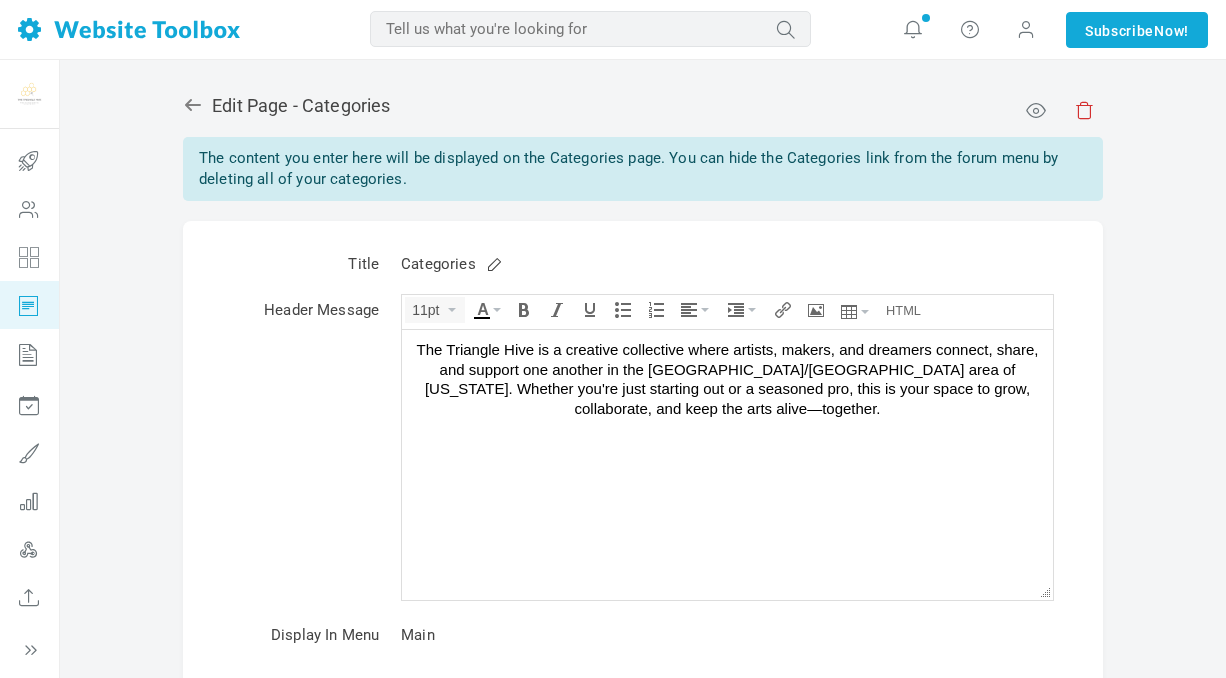 scroll, scrollTop: 0, scrollLeft: 0, axis: both 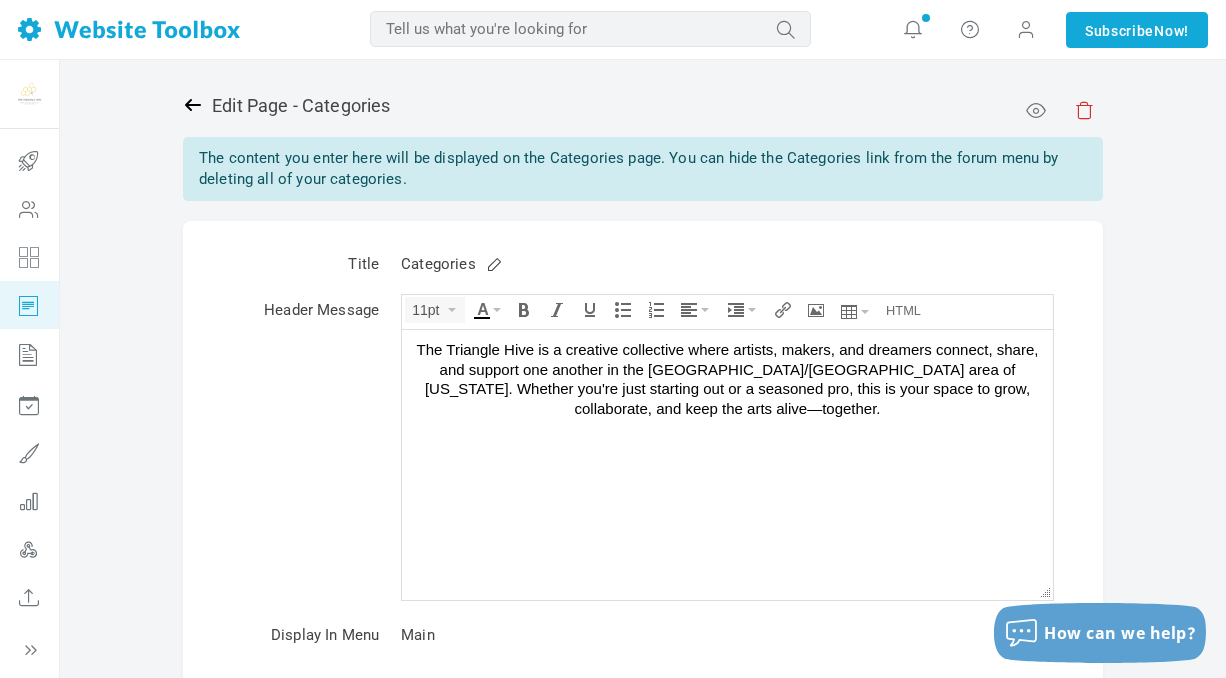 click 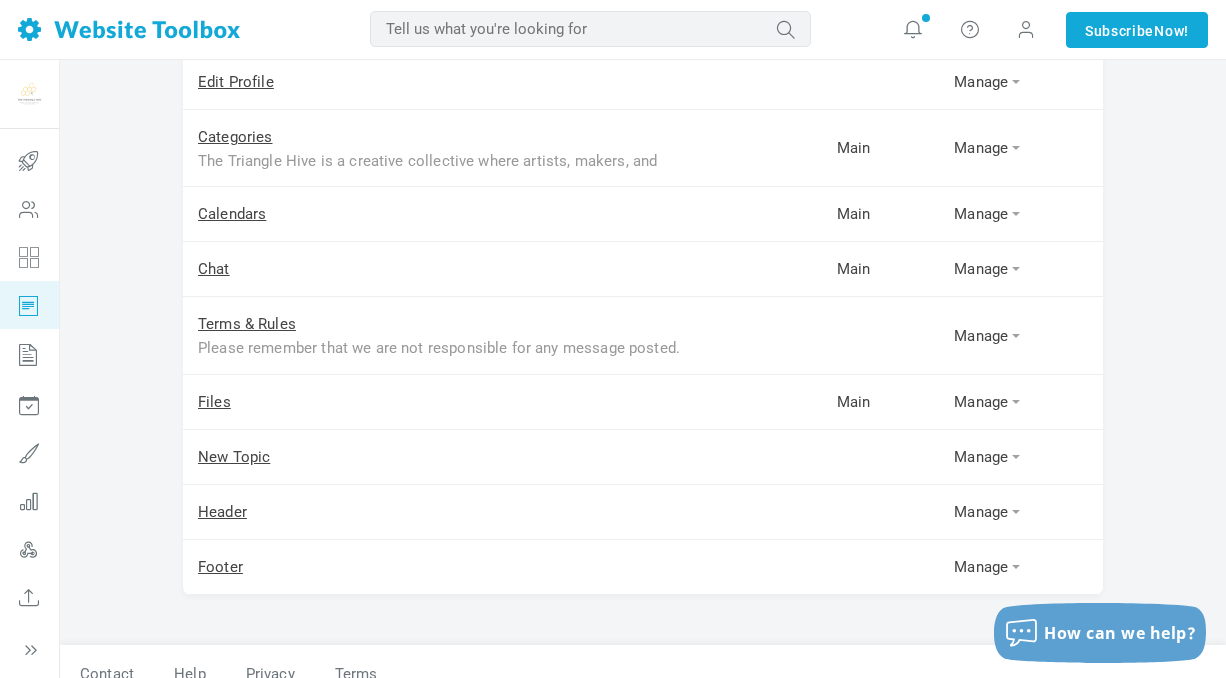 scroll, scrollTop: 454, scrollLeft: 0, axis: vertical 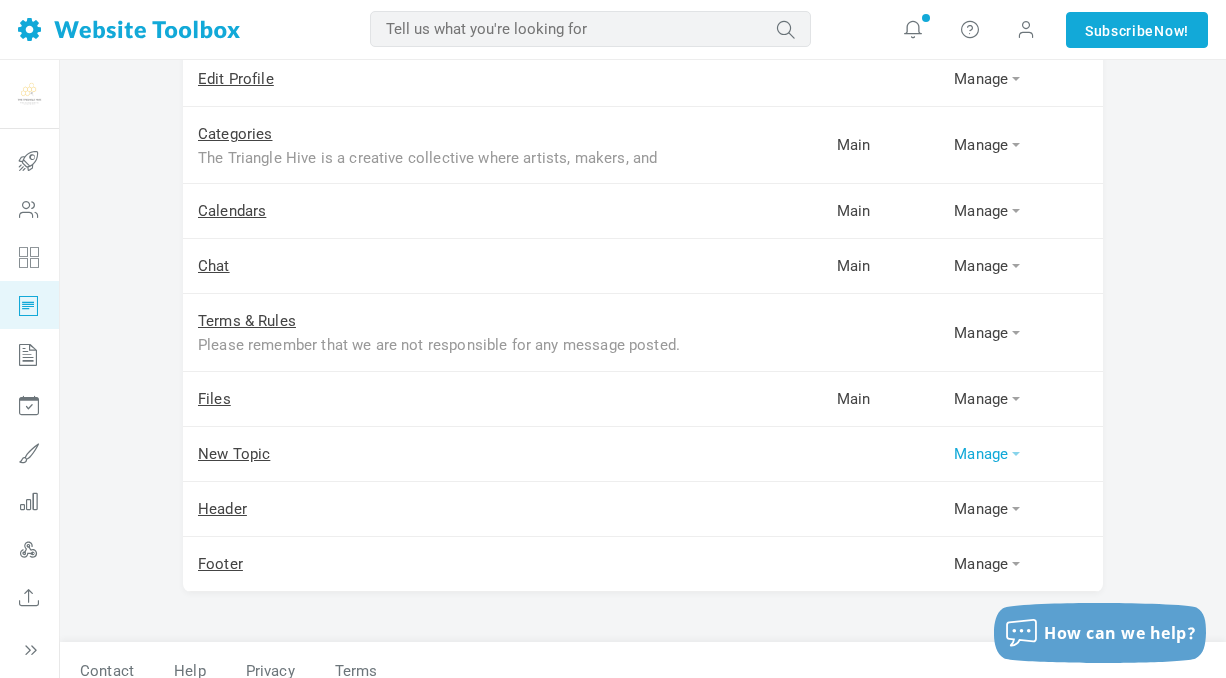 click on "Manage" at bounding box center (1021, 454) 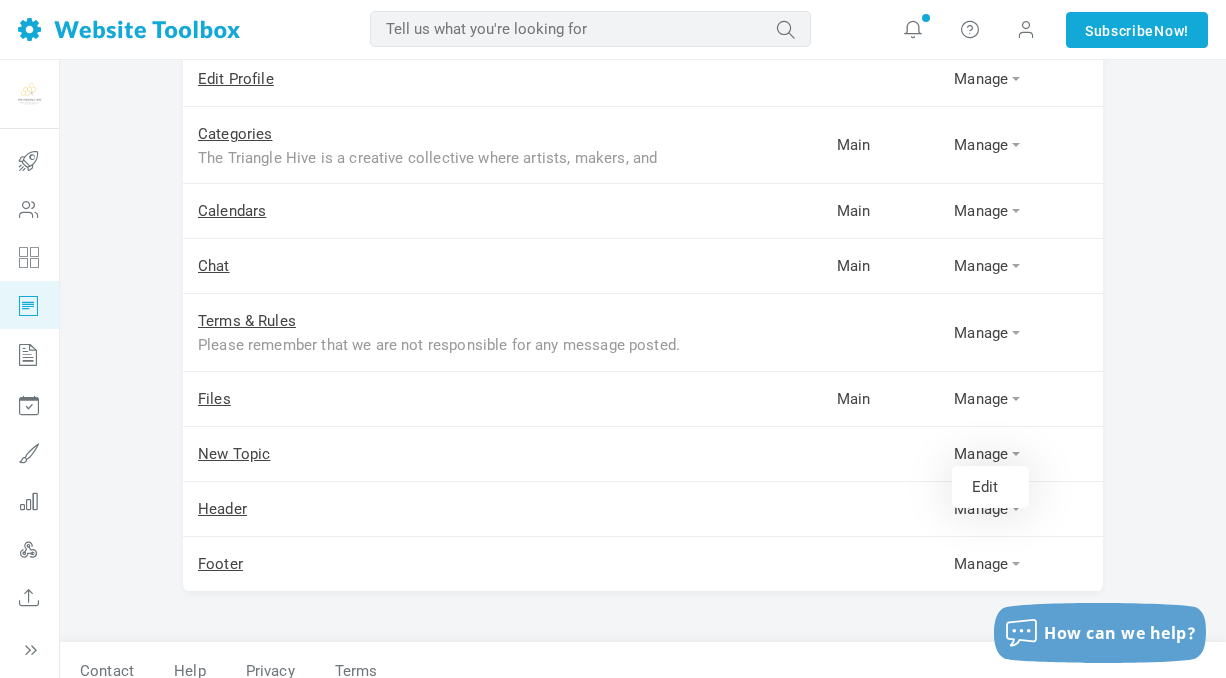 click on "New Page
New Link
Pages
Add or modify pages of your forum.
Title
Date
Menu
Actions
Home
Categories page
Manage
Edit
View Page
Log In
Main
Manage
Edit
View Page
Sign Up
Main
Manage
Edit
View Page
Members
Main
Manage
Edit
View Page
Edit Profile
Manage
Edit
Categories
Main
Manage
Edit
Delete
View Page" at bounding box center [643, 152] 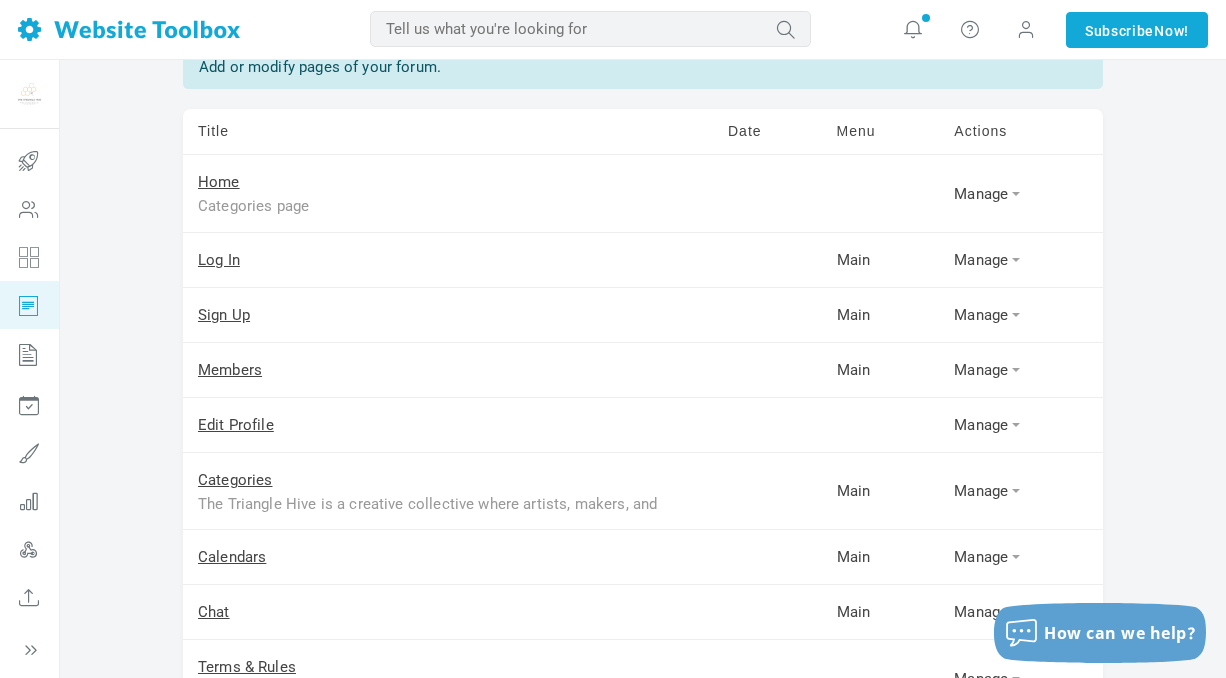 scroll, scrollTop: 0, scrollLeft: 0, axis: both 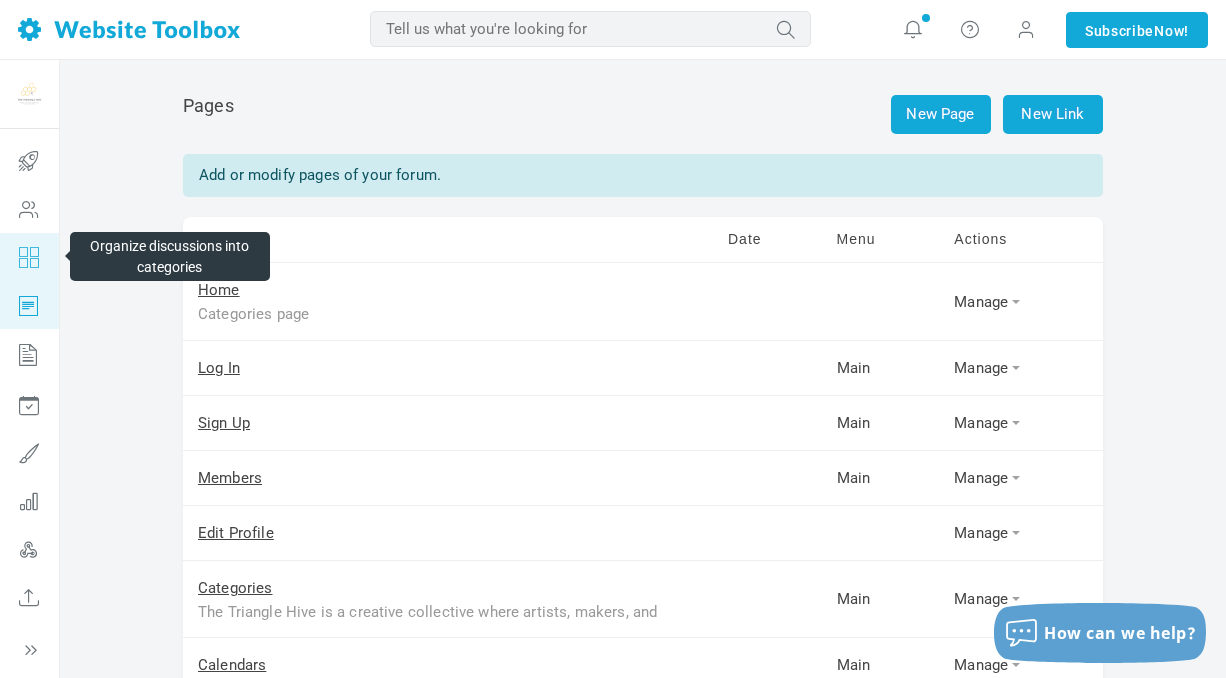 click at bounding box center (29, 257) 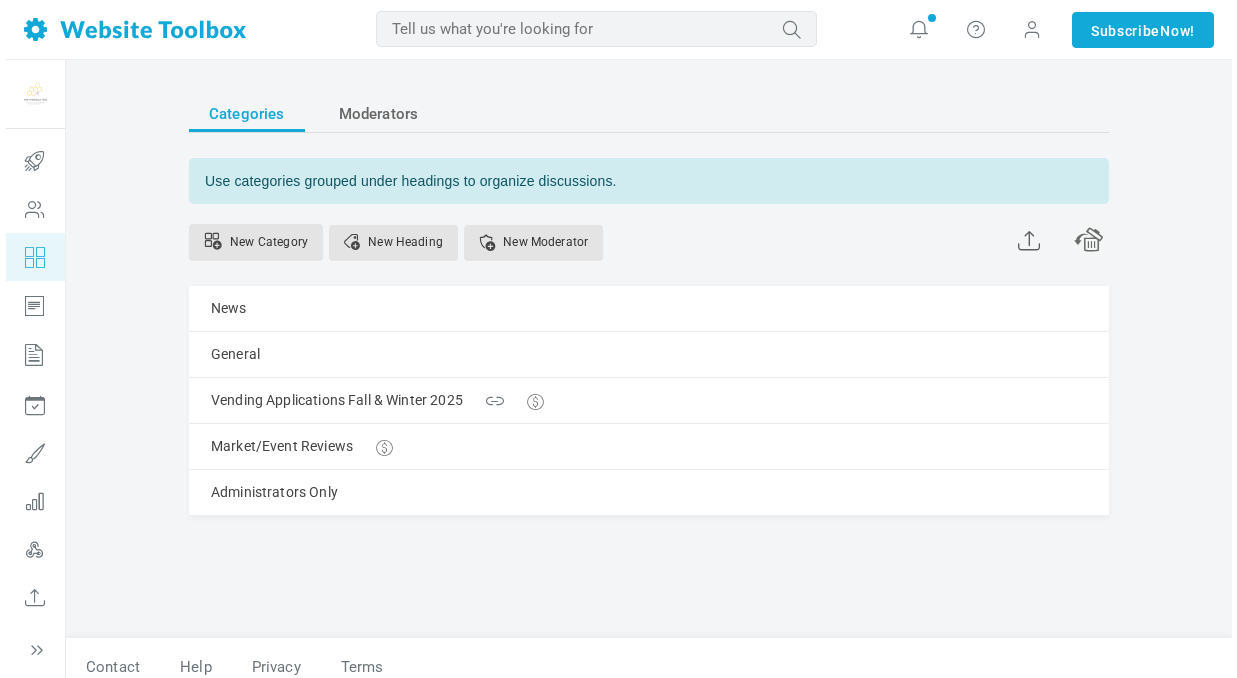 scroll, scrollTop: 0, scrollLeft: 0, axis: both 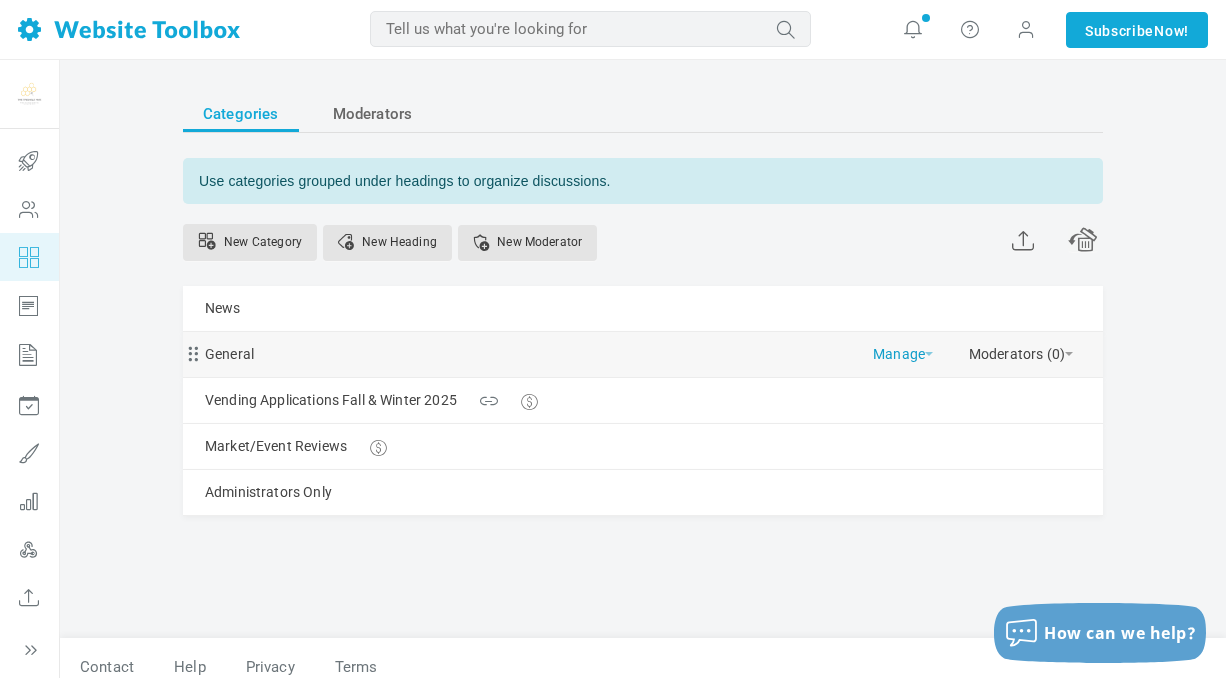 click on "Manage" at bounding box center [903, 349] 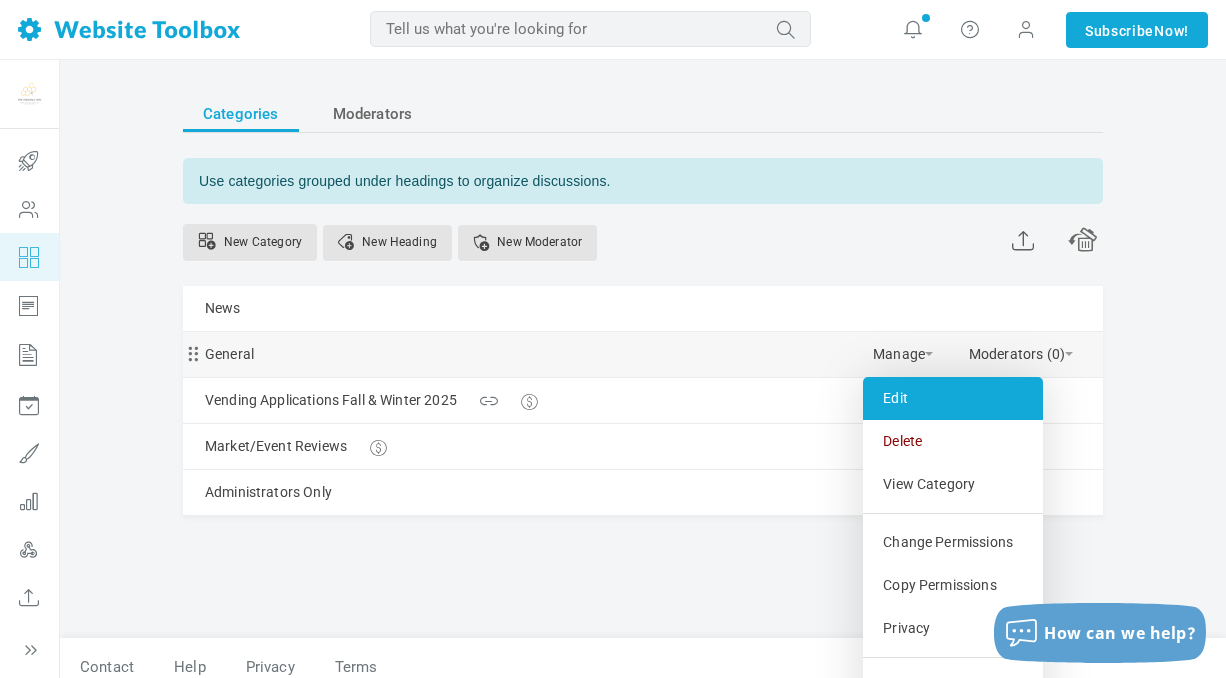 click on "Edit" at bounding box center [953, 398] 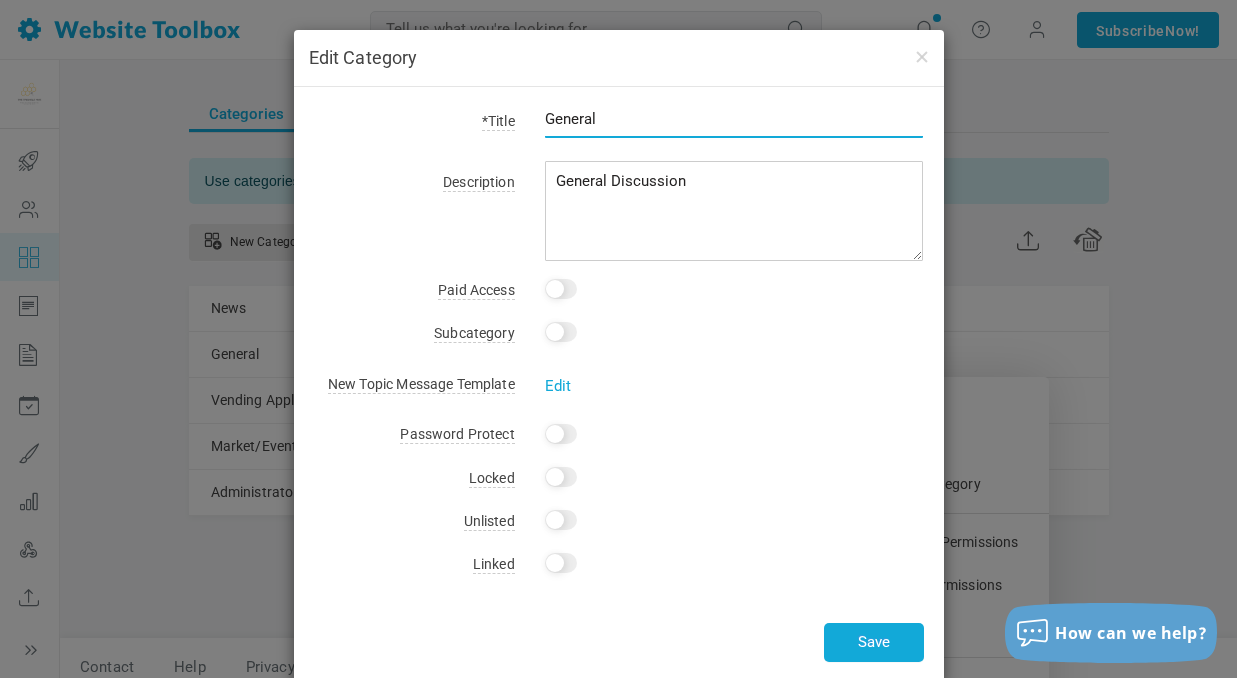 drag, startPoint x: 653, startPoint y: 117, endPoint x: 536, endPoint y: 117, distance: 117 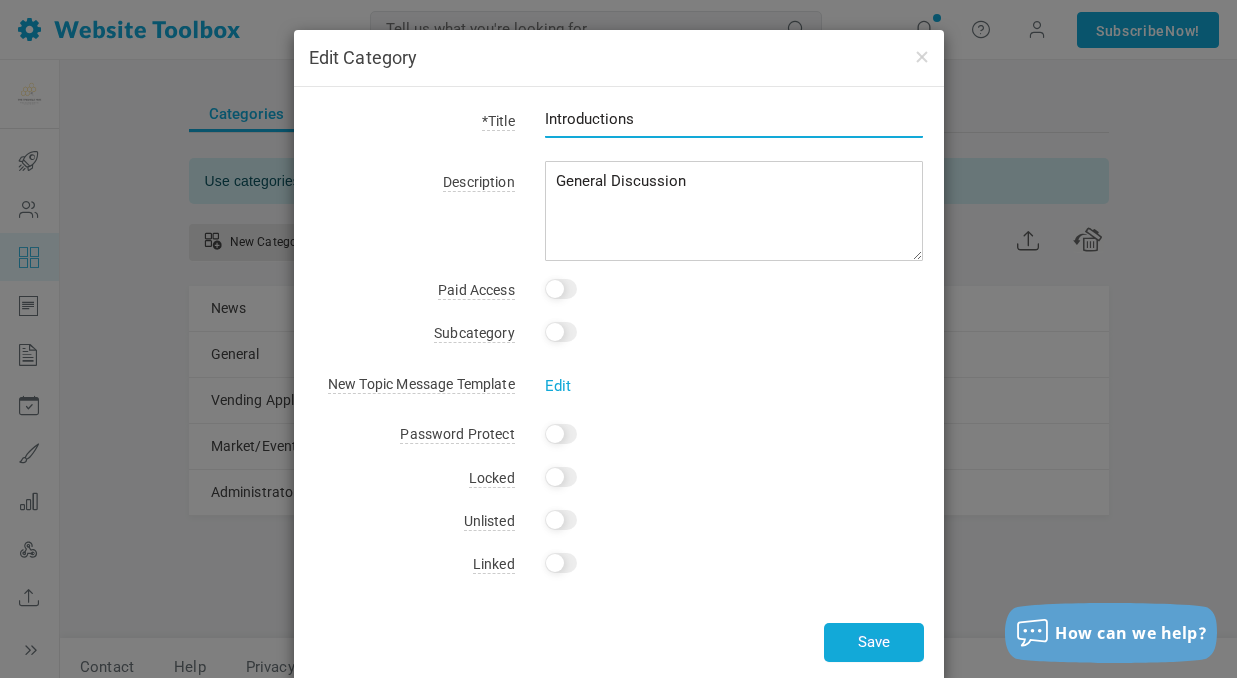type on "Introductions" 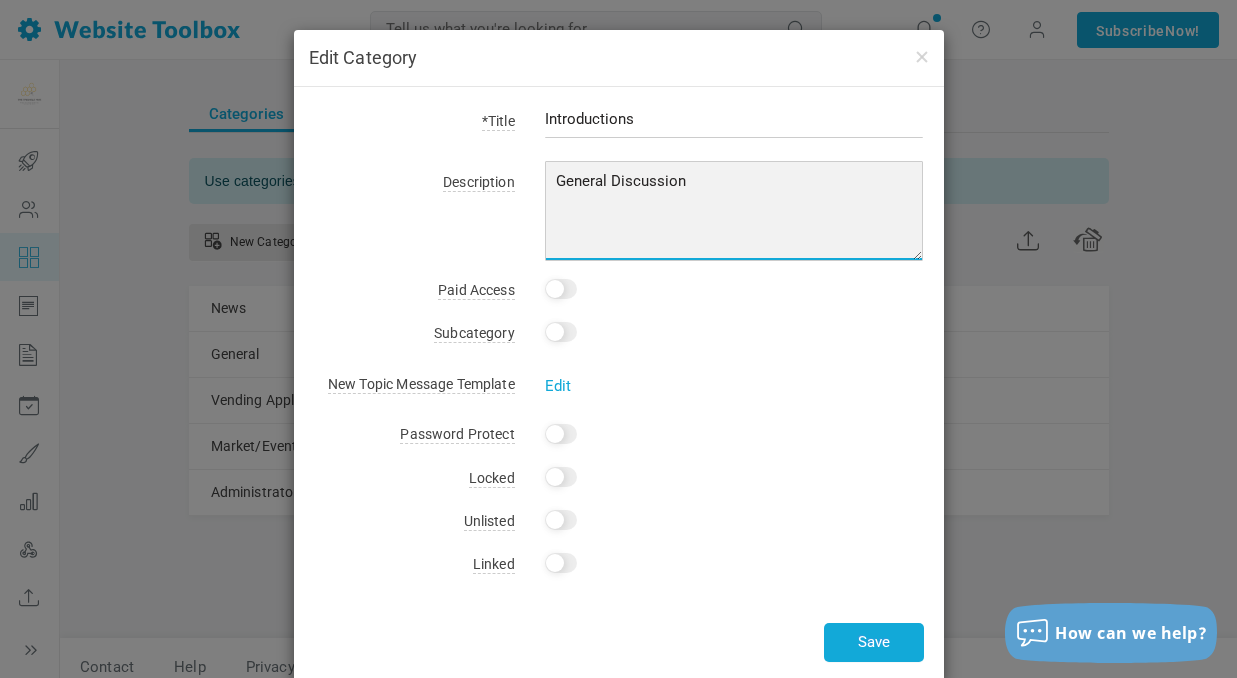 drag, startPoint x: 715, startPoint y: 186, endPoint x: 395, endPoint y: 160, distance: 321.0545 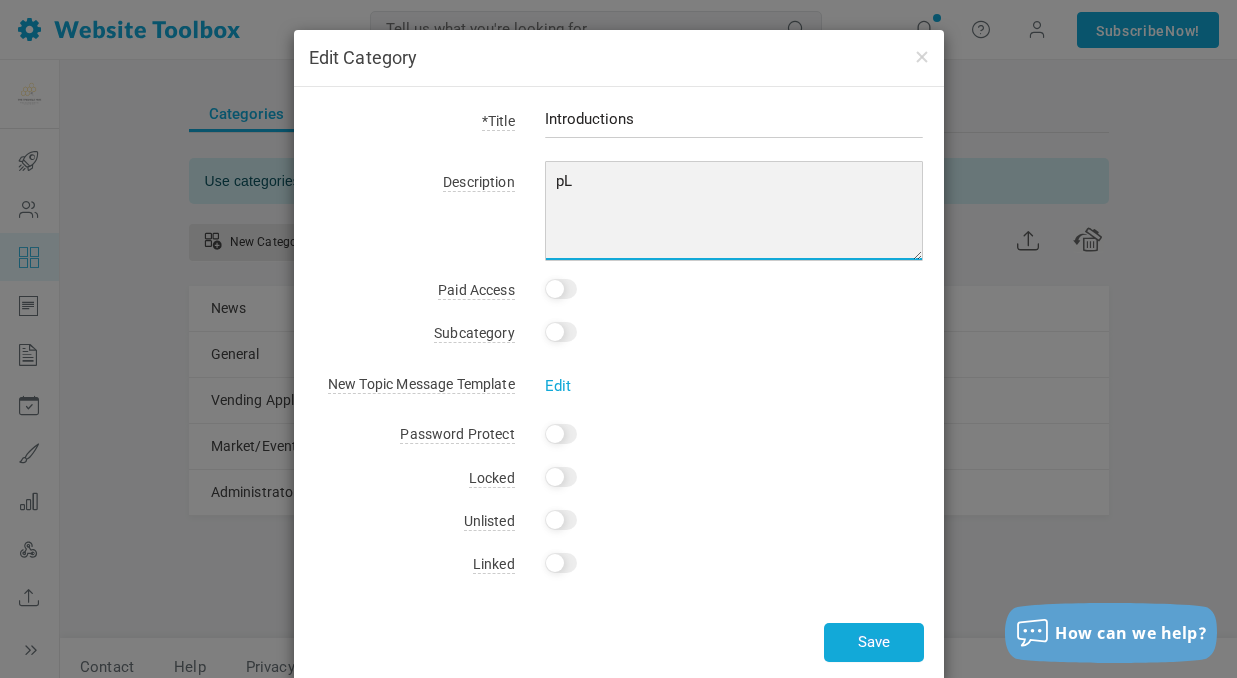 type on "p" 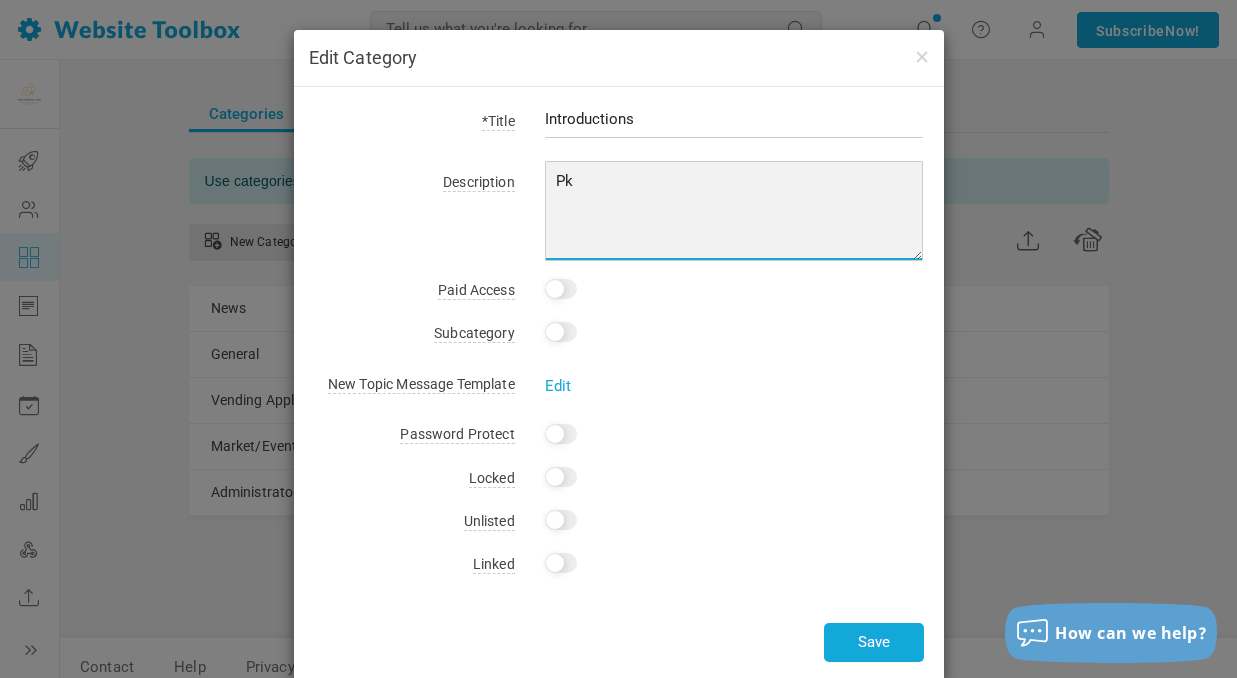 type on "P" 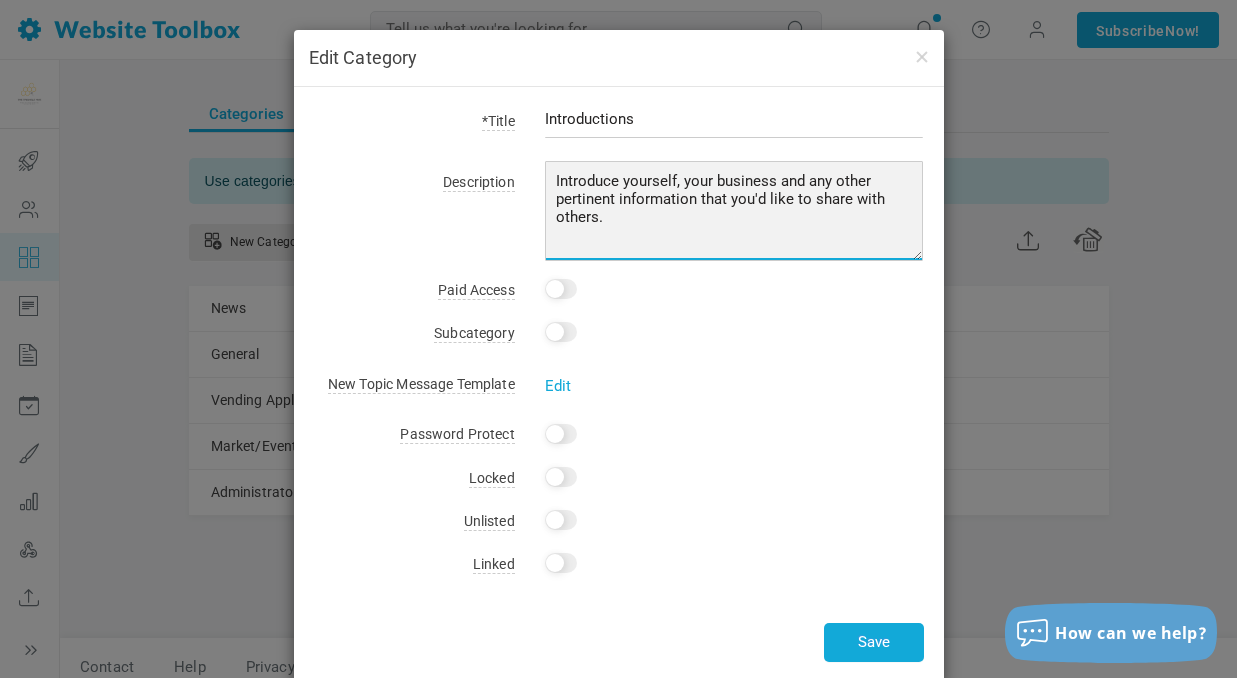 type on "Introduce yourself, your business and any other pertinent information that you'd like to share with others." 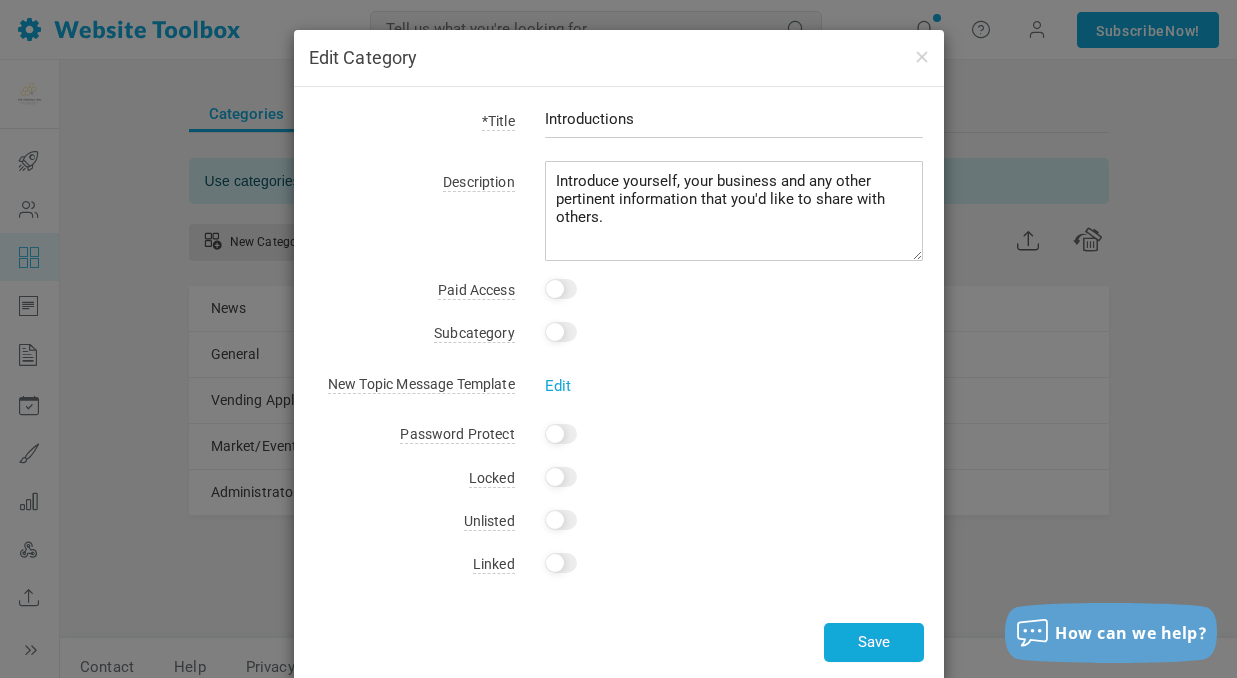 click at bounding box center (561, 289) 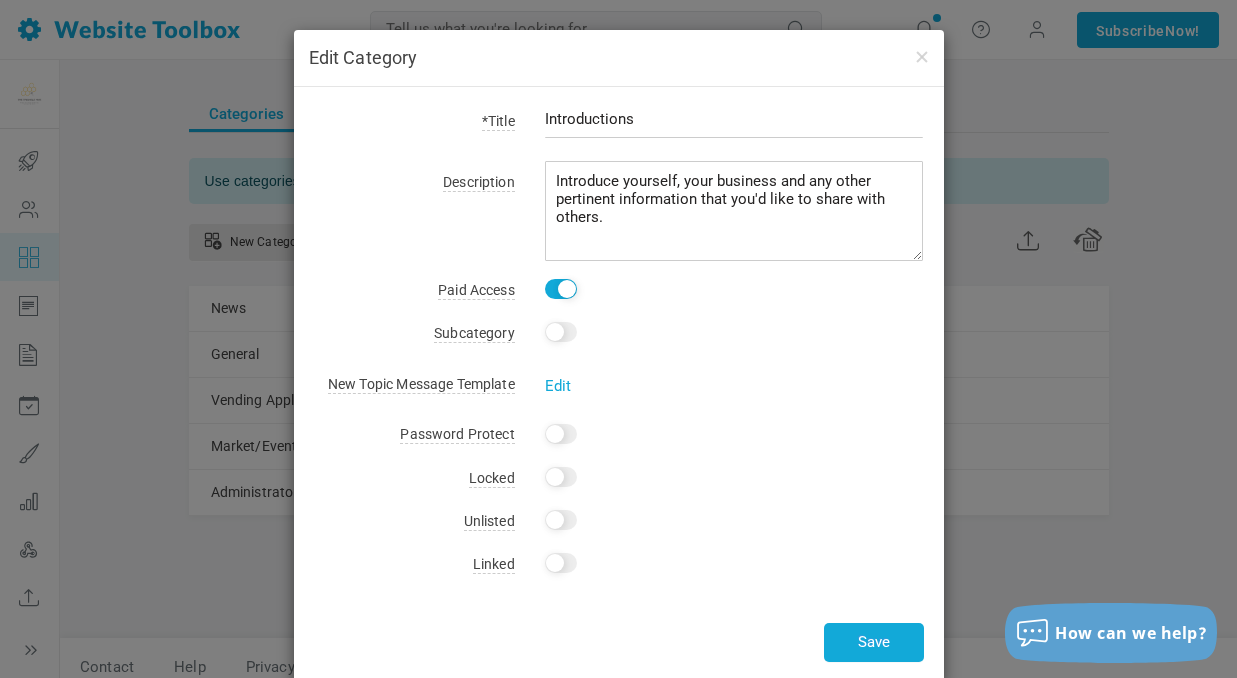 scroll, scrollTop: 33, scrollLeft: 0, axis: vertical 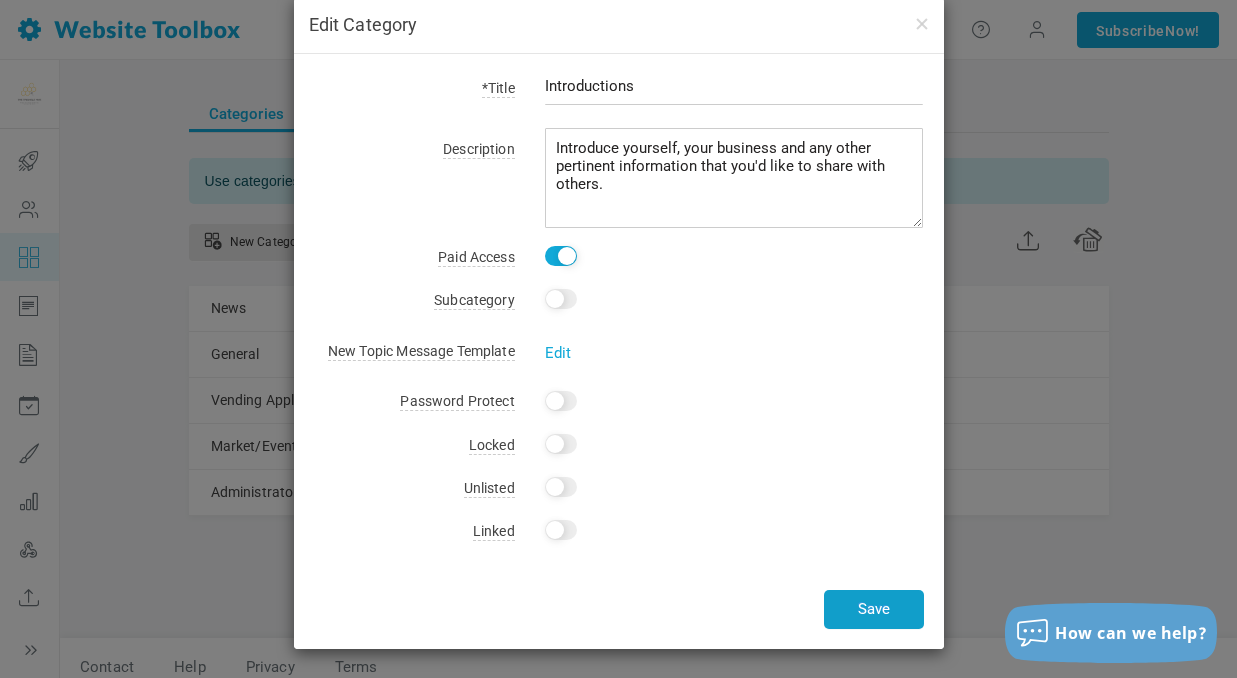 click on "Save" at bounding box center (874, 609) 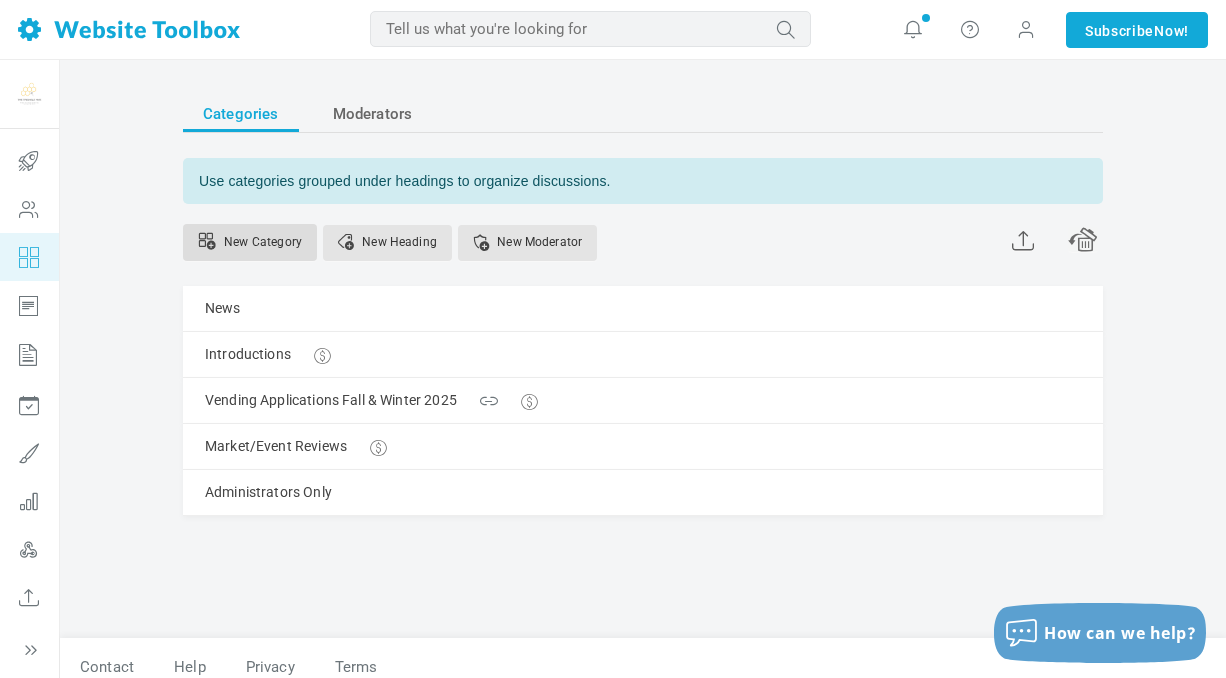 click on "New Category" at bounding box center (250, 242) 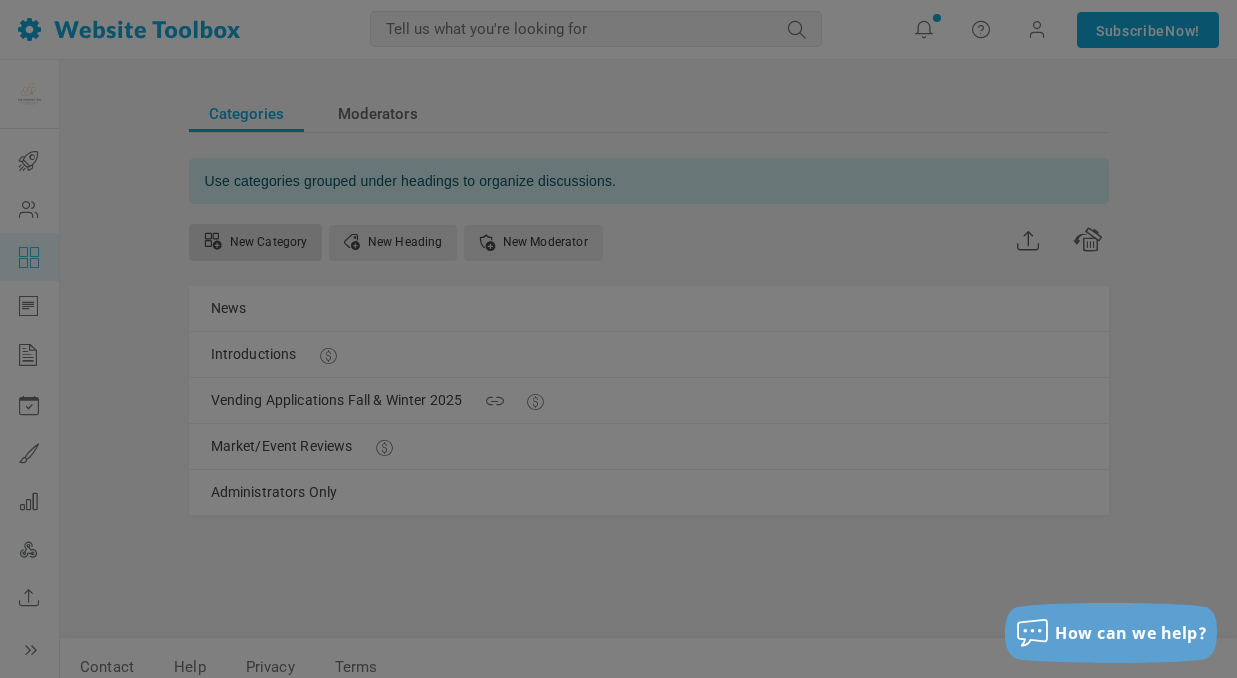 scroll, scrollTop: 0, scrollLeft: 0, axis: both 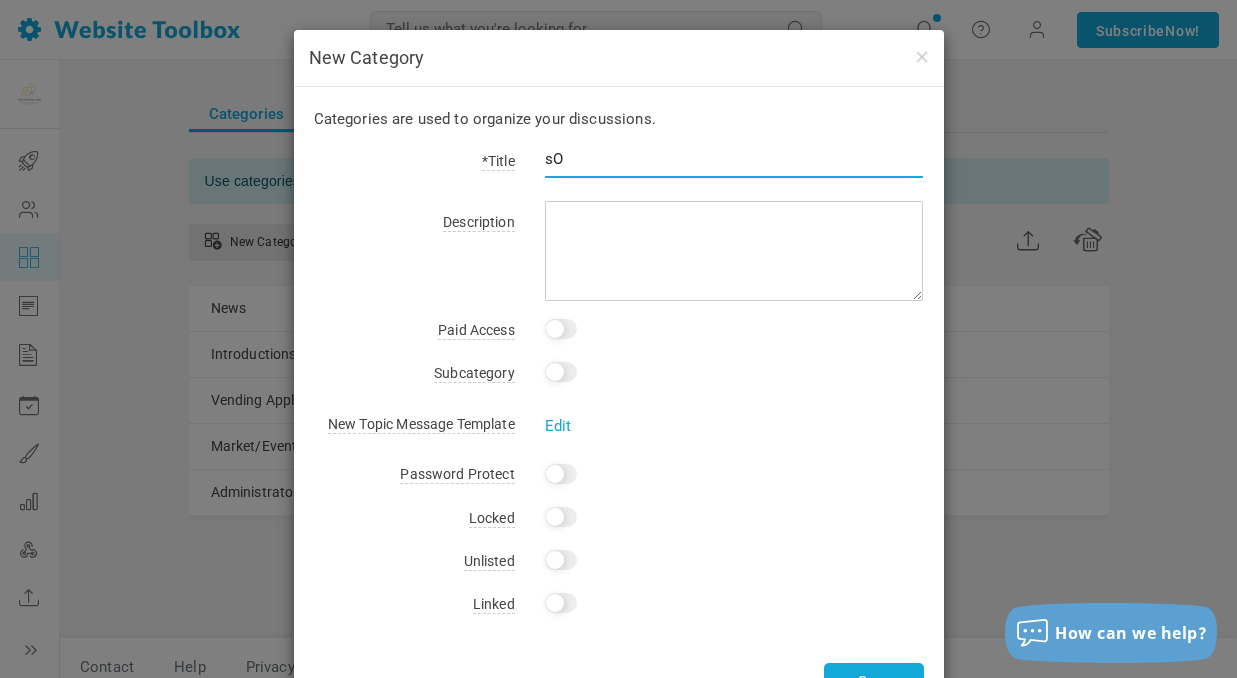 type on "s" 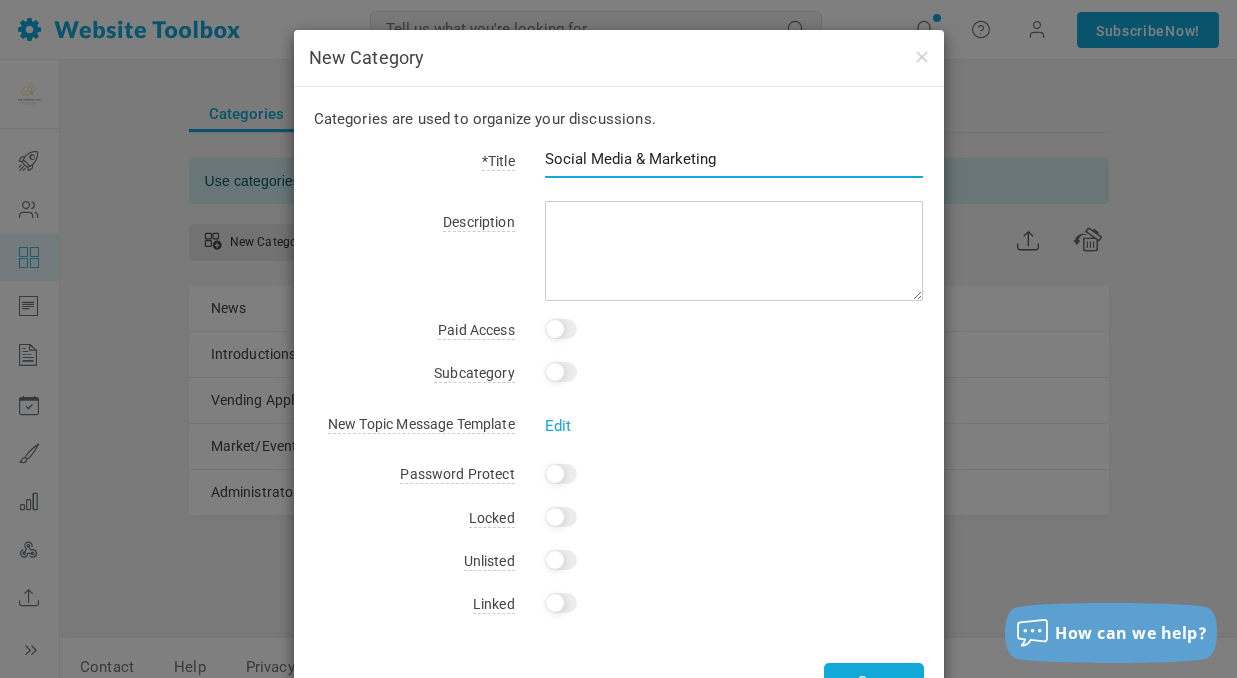 type on "Social Media & Marketing" 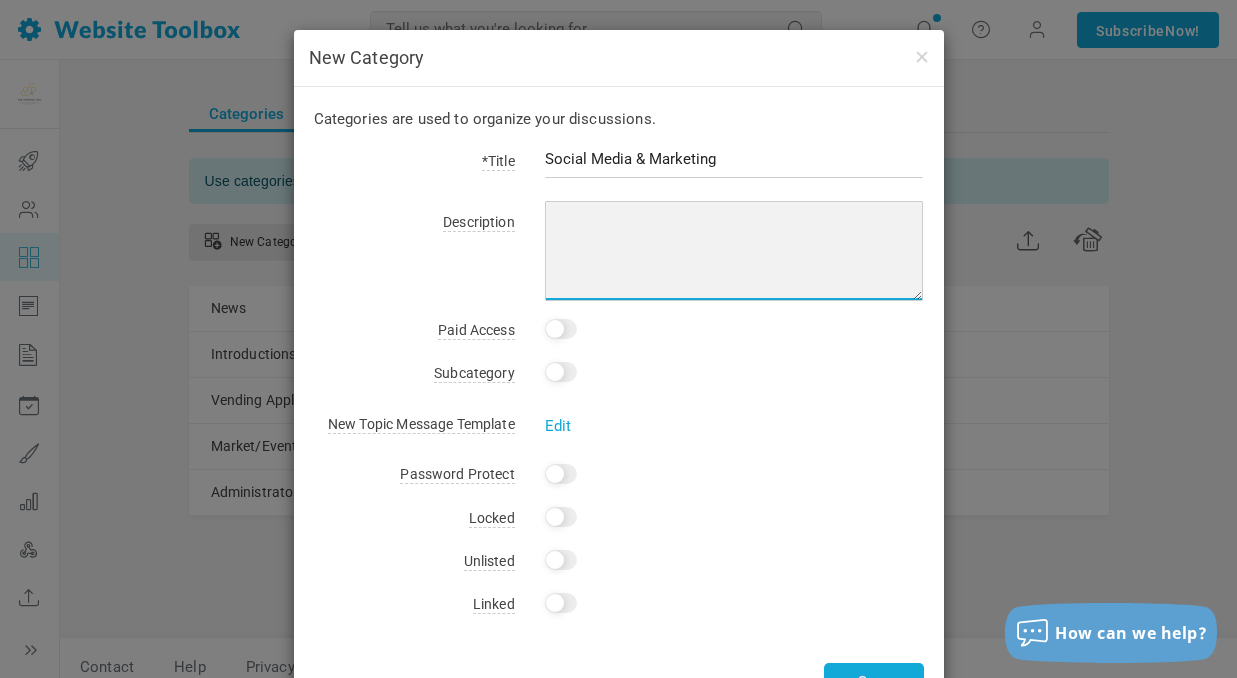 click at bounding box center (734, 251) 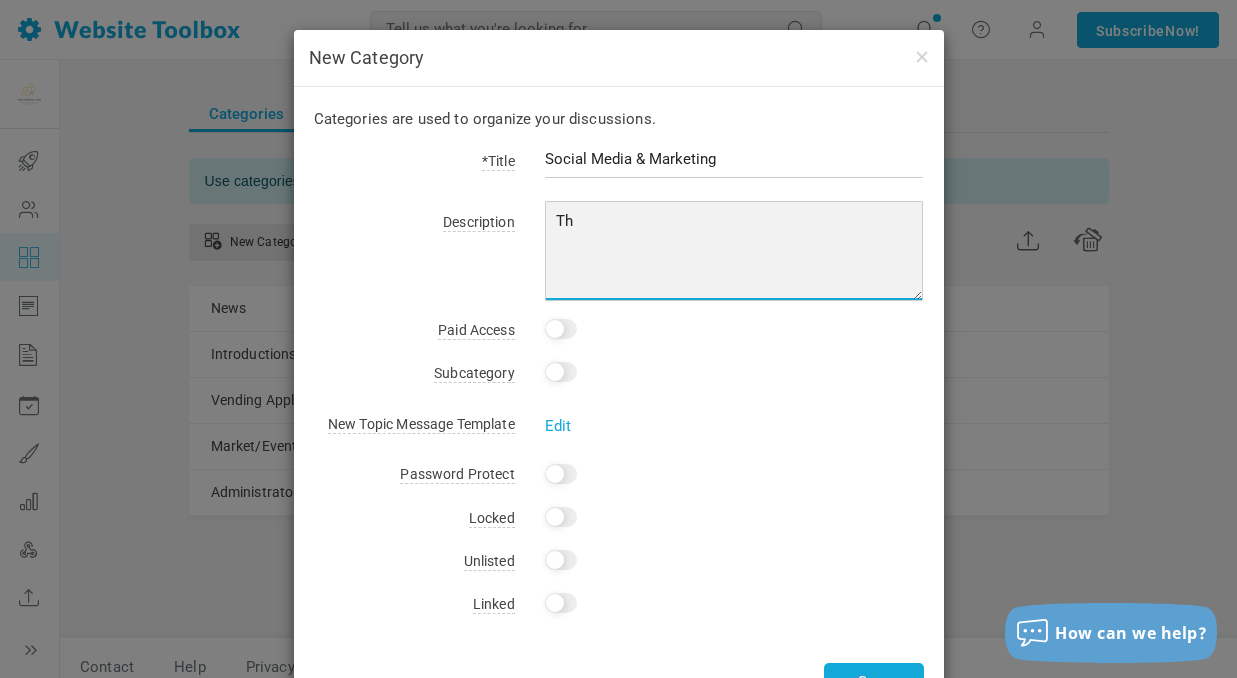 type on "T" 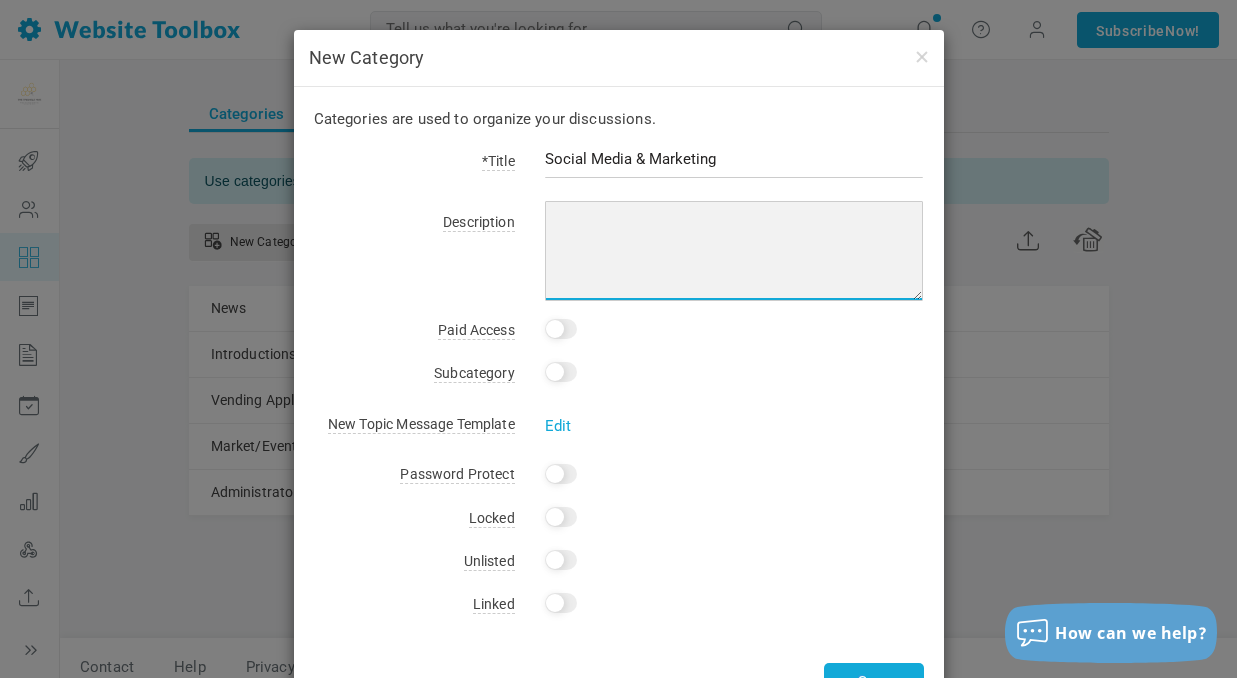 type on "W" 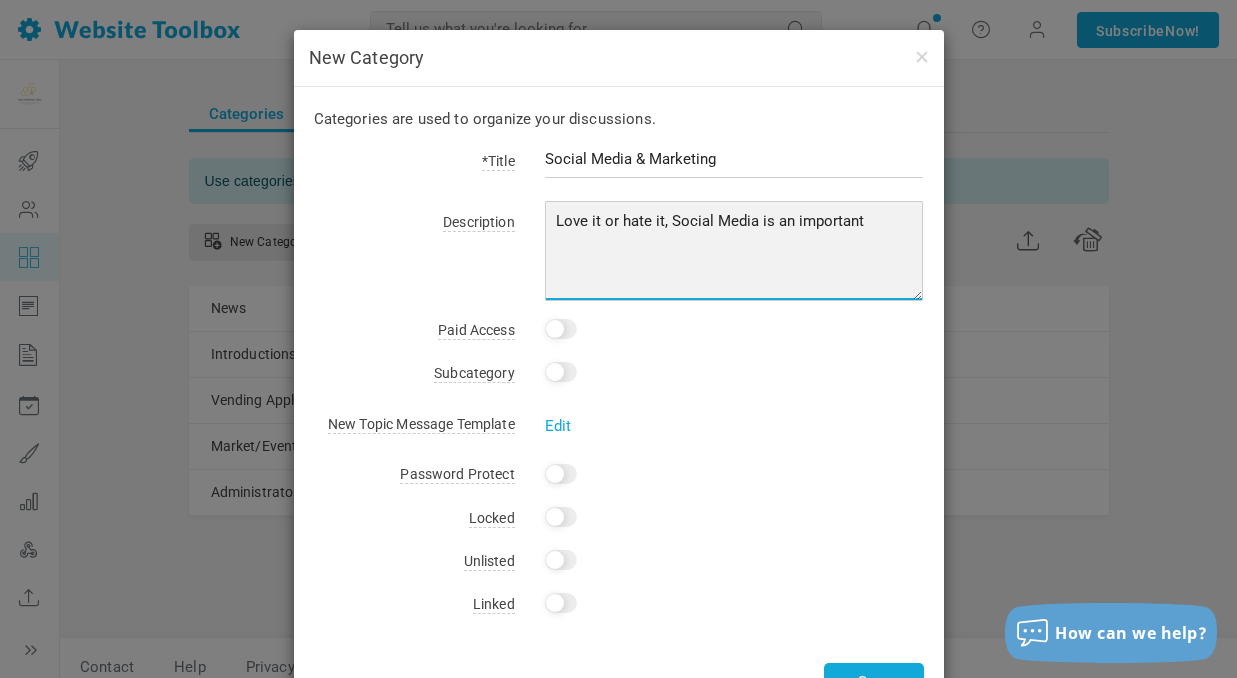 click on "Love it or hate it, Social Media is an important" at bounding box center (734, 251) 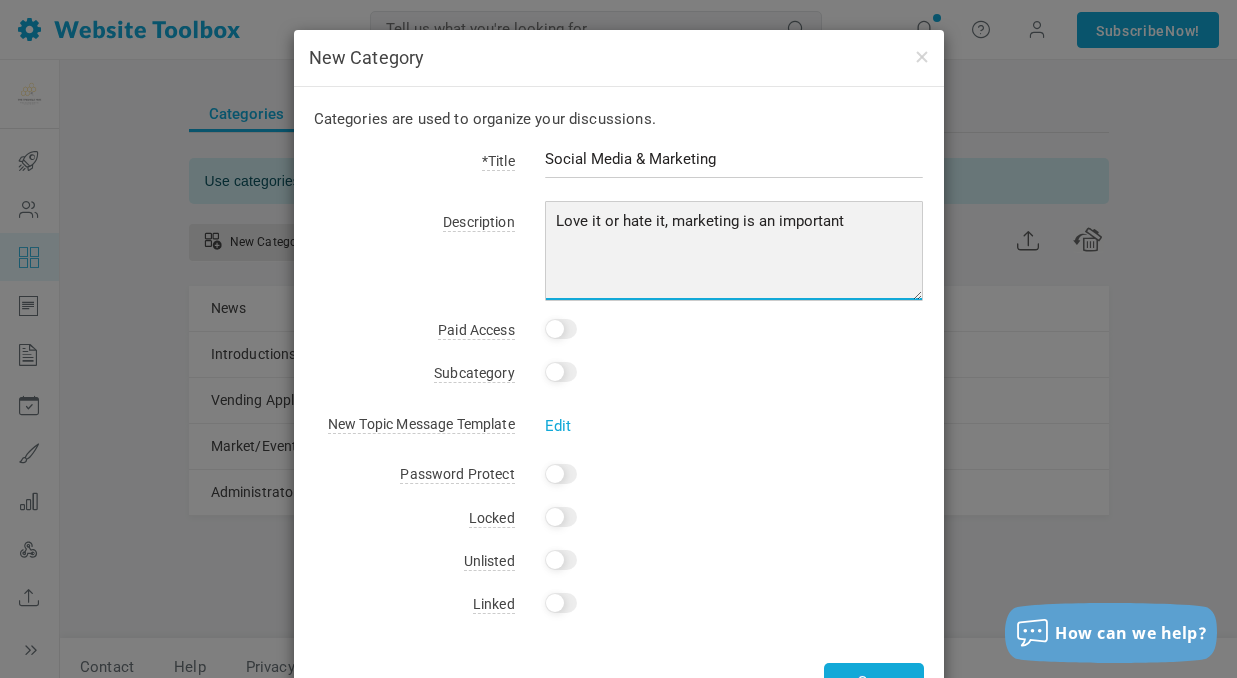 click on "Love it or hate it, marketing is an important" at bounding box center (734, 251) 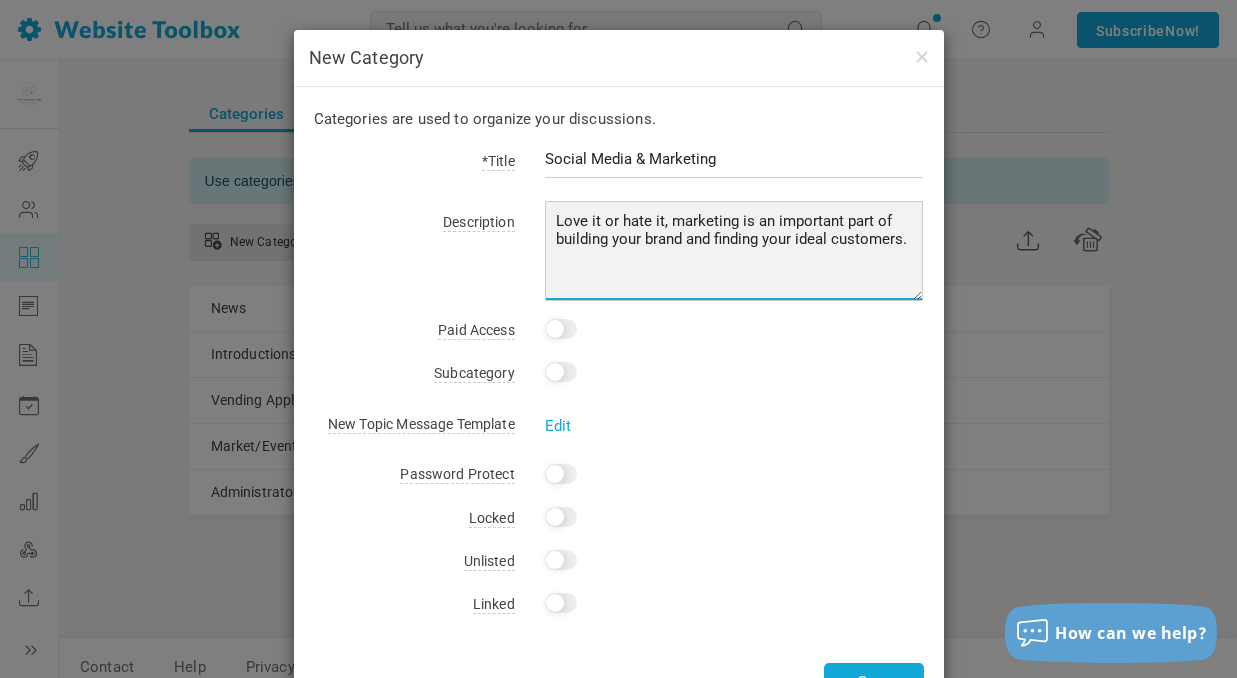 type on "Love it or hate it, marketing is an important part of building your brand and finding your ideal customers." 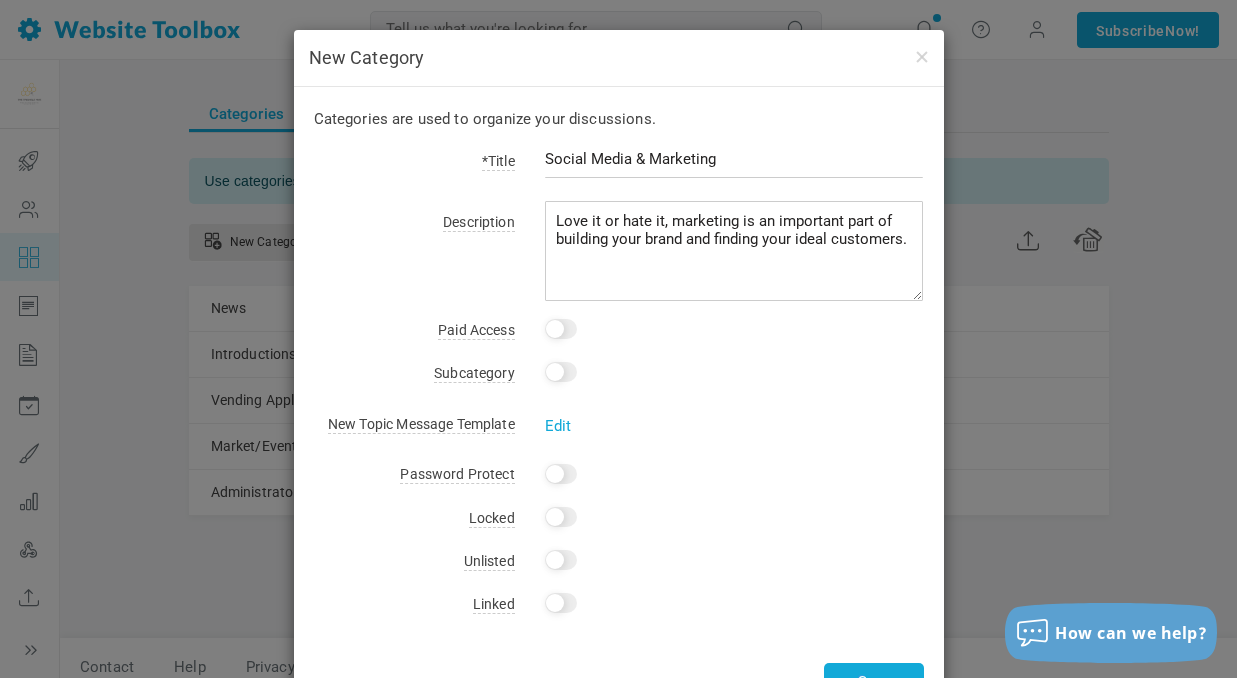 click at bounding box center [561, 329] 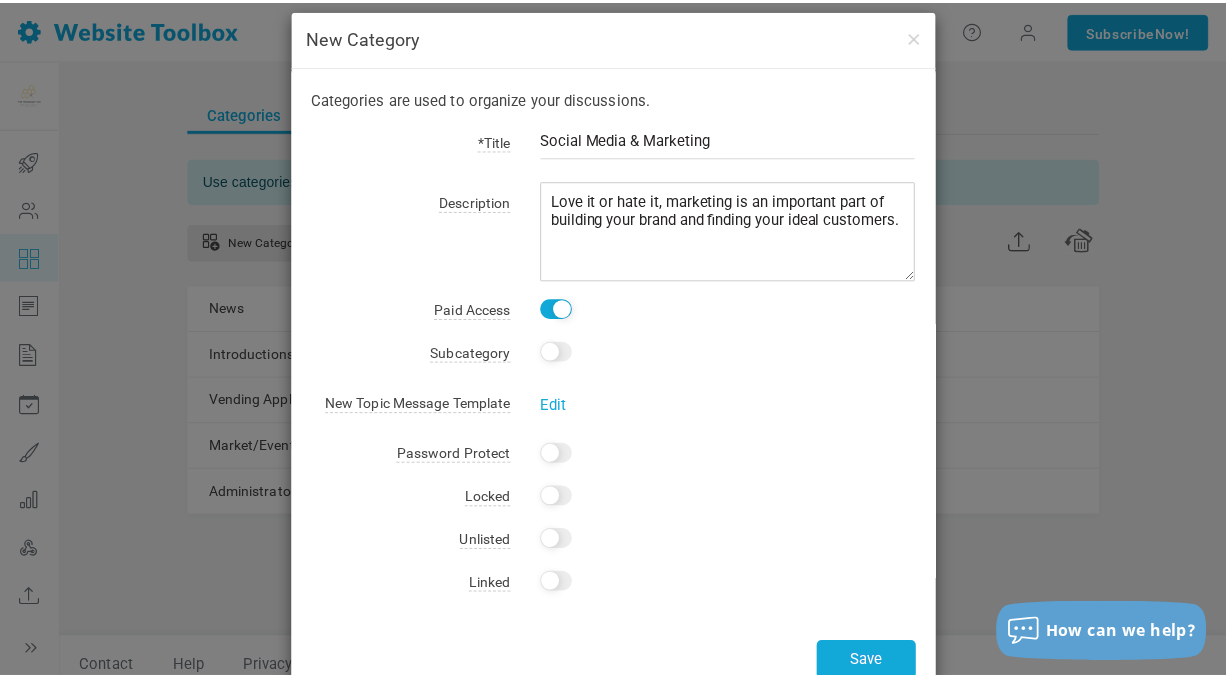 scroll, scrollTop: 73, scrollLeft: 0, axis: vertical 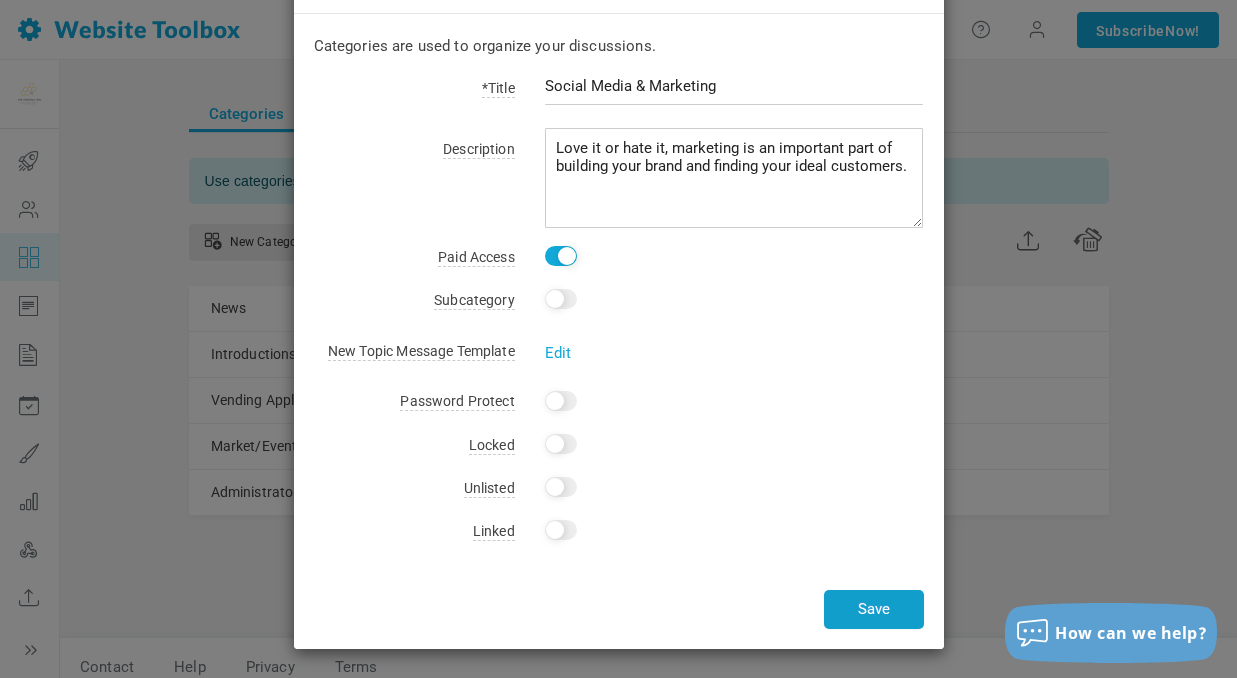 click on "Save" at bounding box center [874, 609] 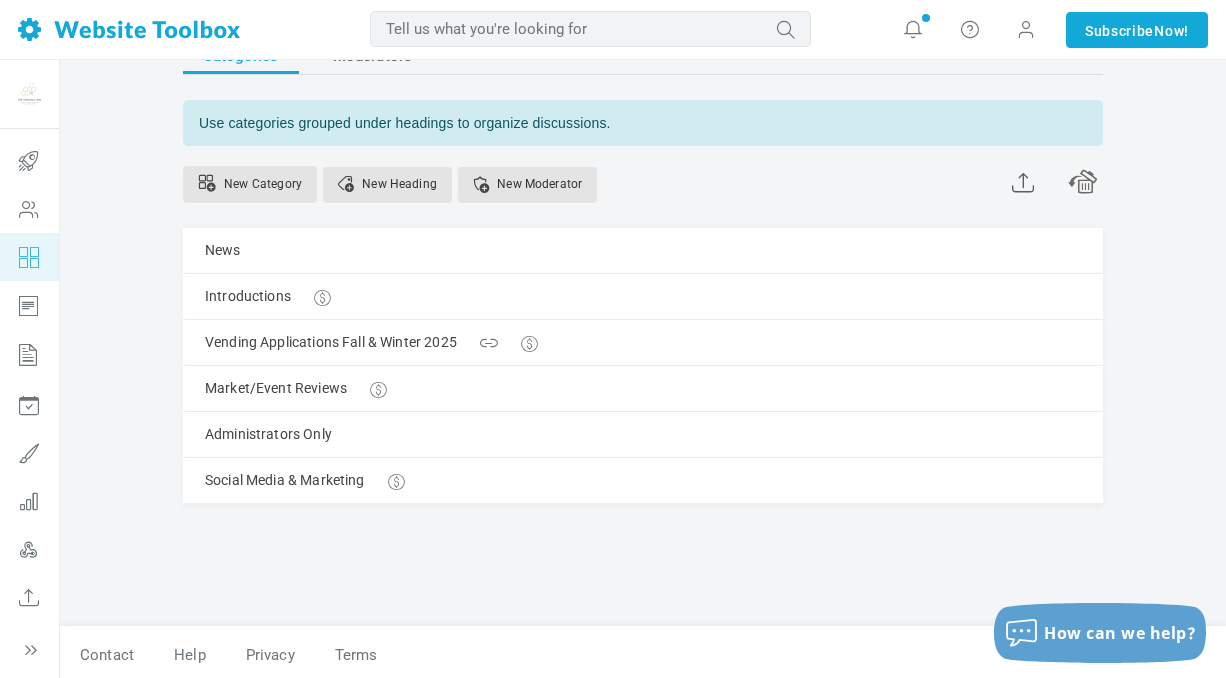 scroll, scrollTop: 63, scrollLeft: 0, axis: vertical 